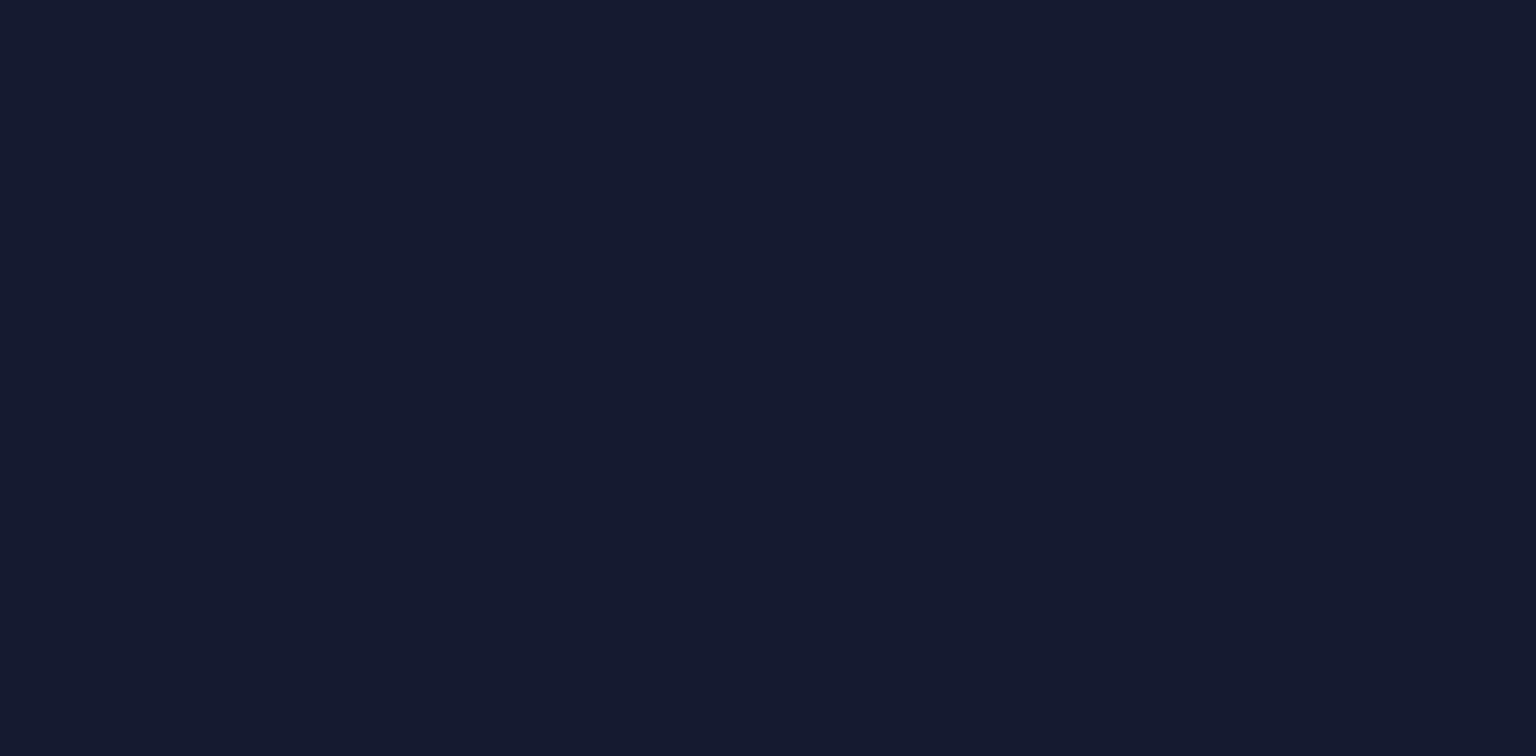 scroll, scrollTop: 0, scrollLeft: 0, axis: both 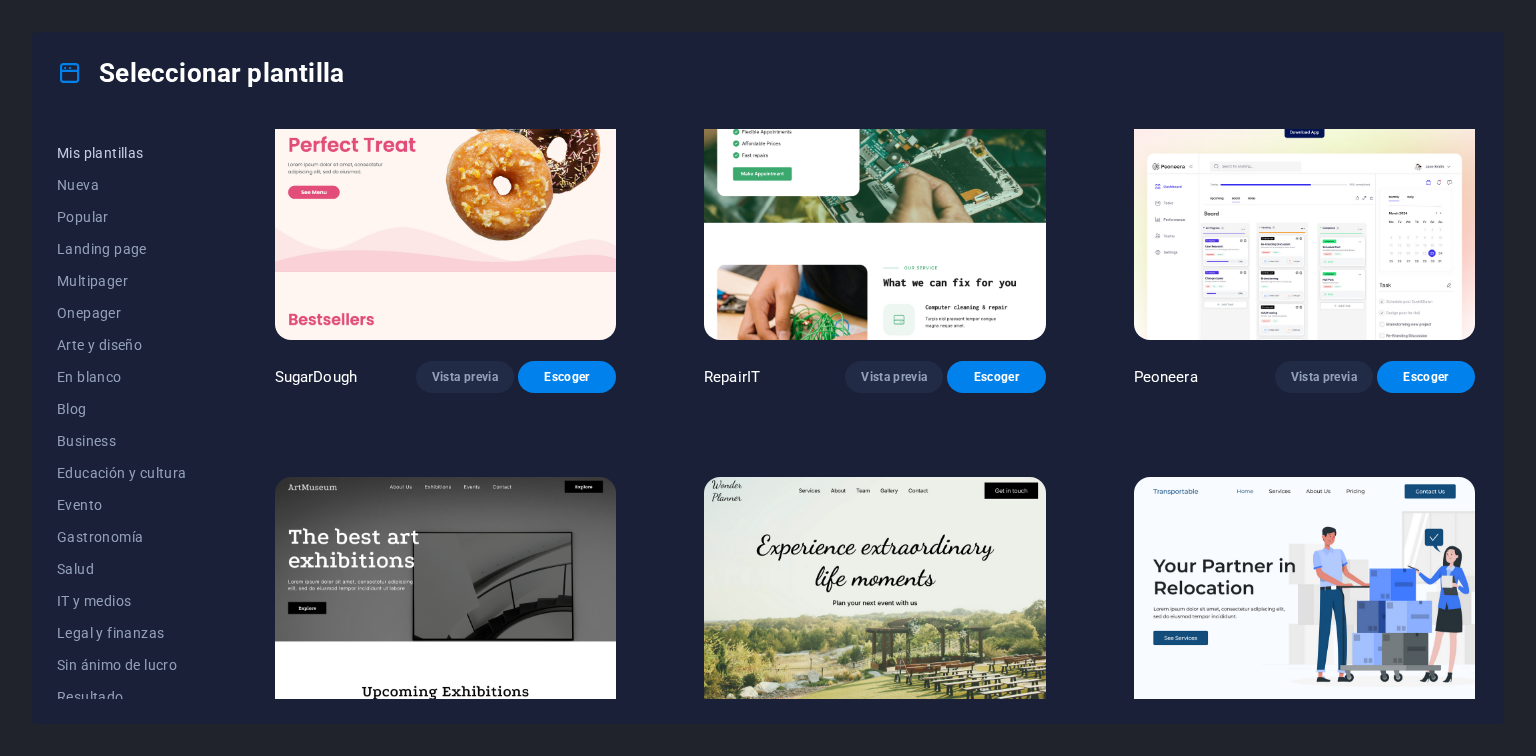 click on "Mis plantillas" at bounding box center (122, 153) 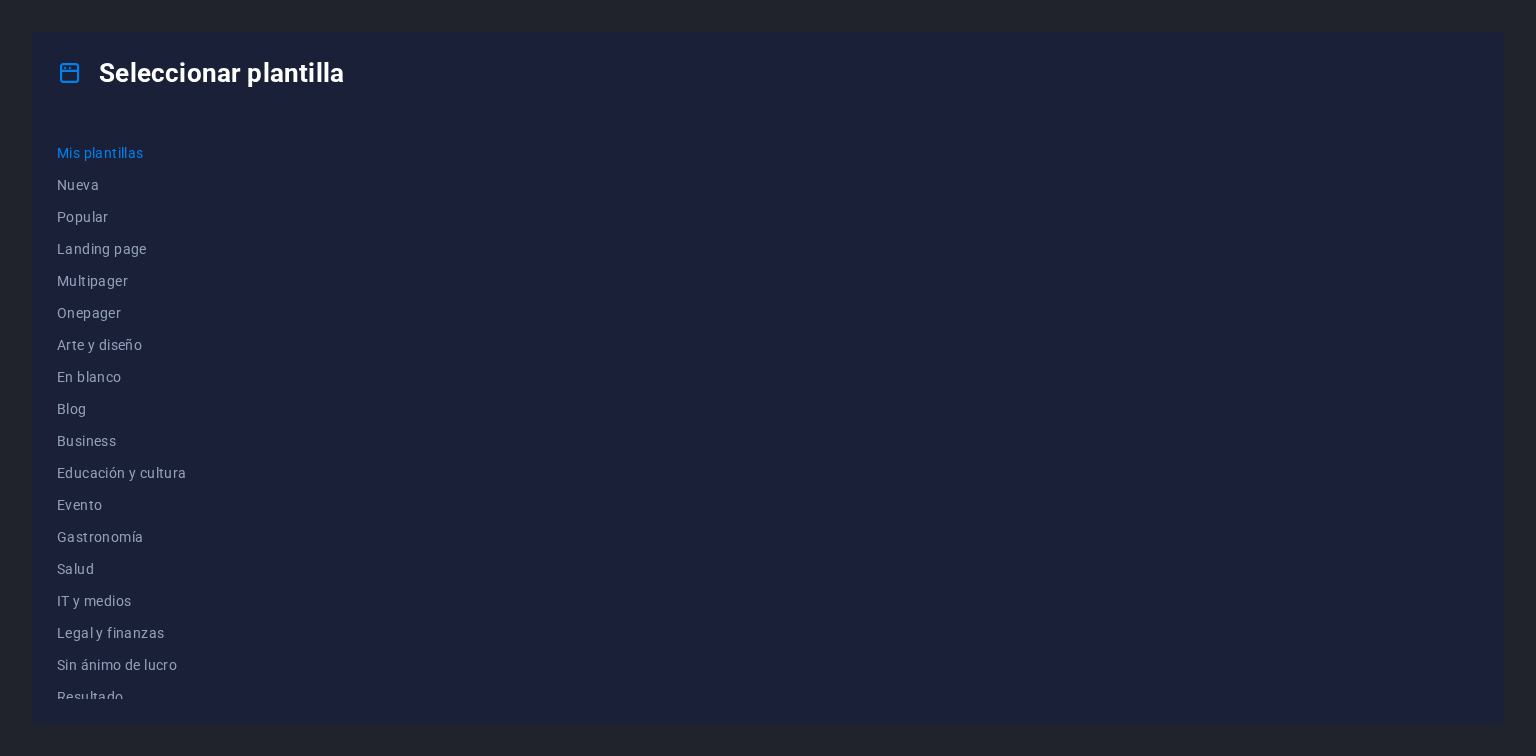 scroll, scrollTop: 0, scrollLeft: 0, axis: both 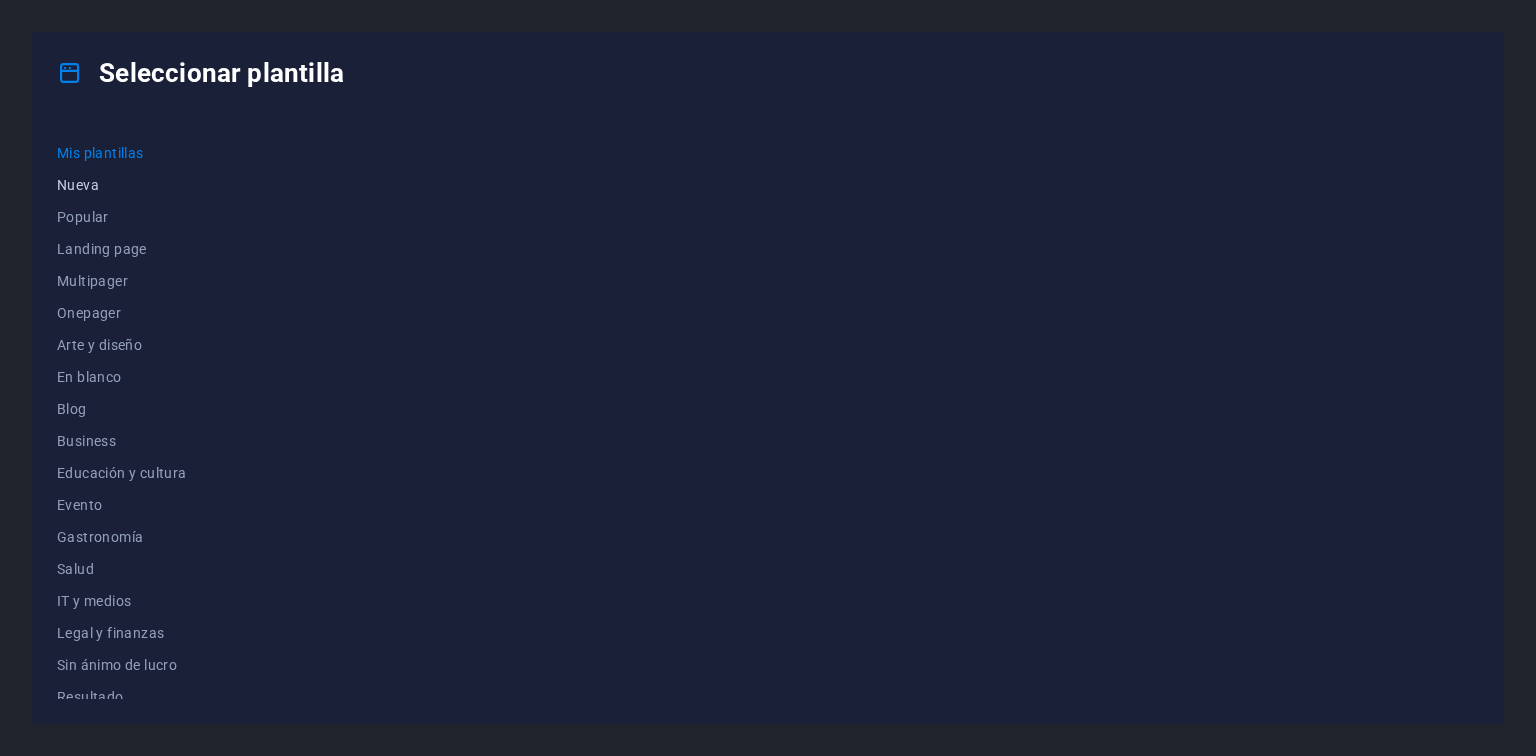 click on "Nueva" at bounding box center [122, 185] 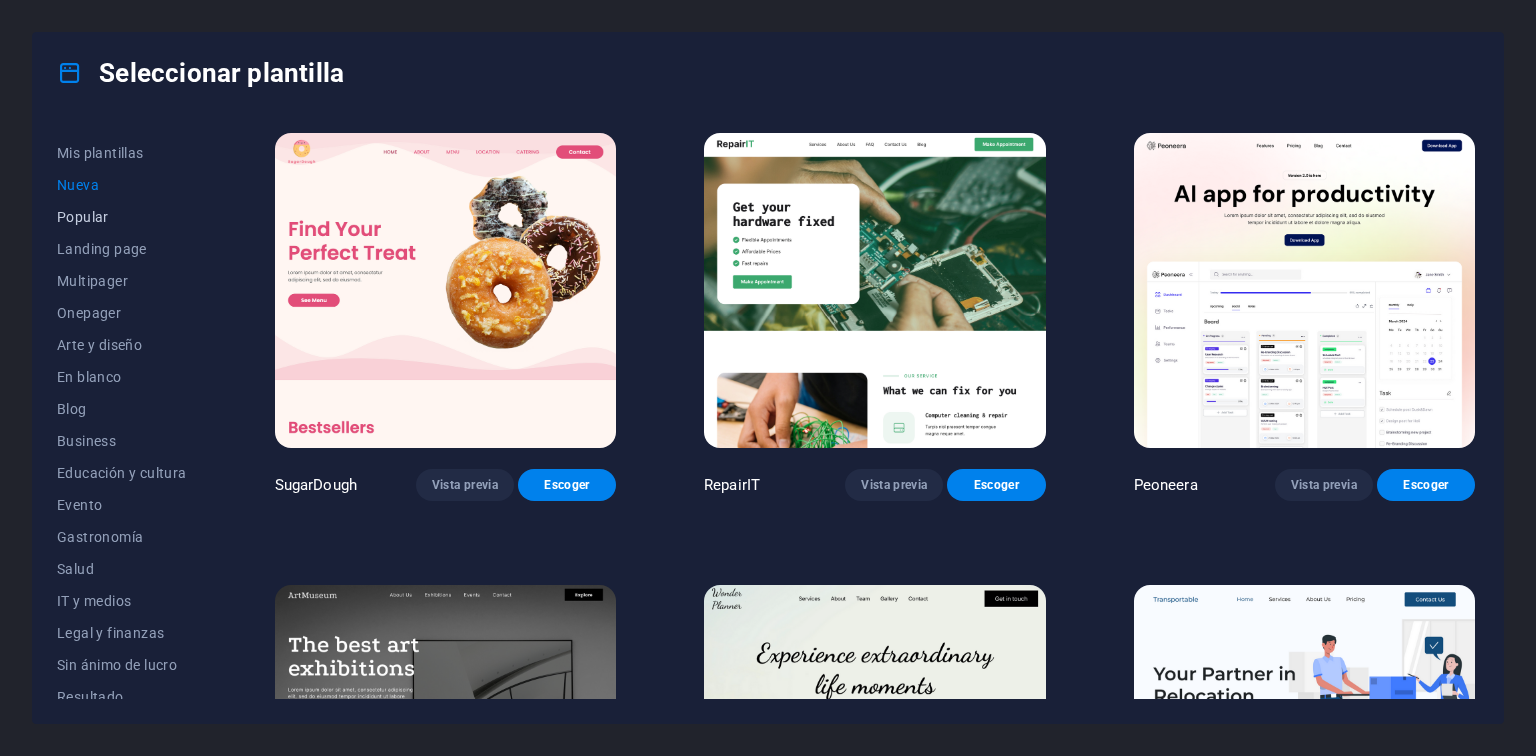 click on "Popular" at bounding box center (122, 217) 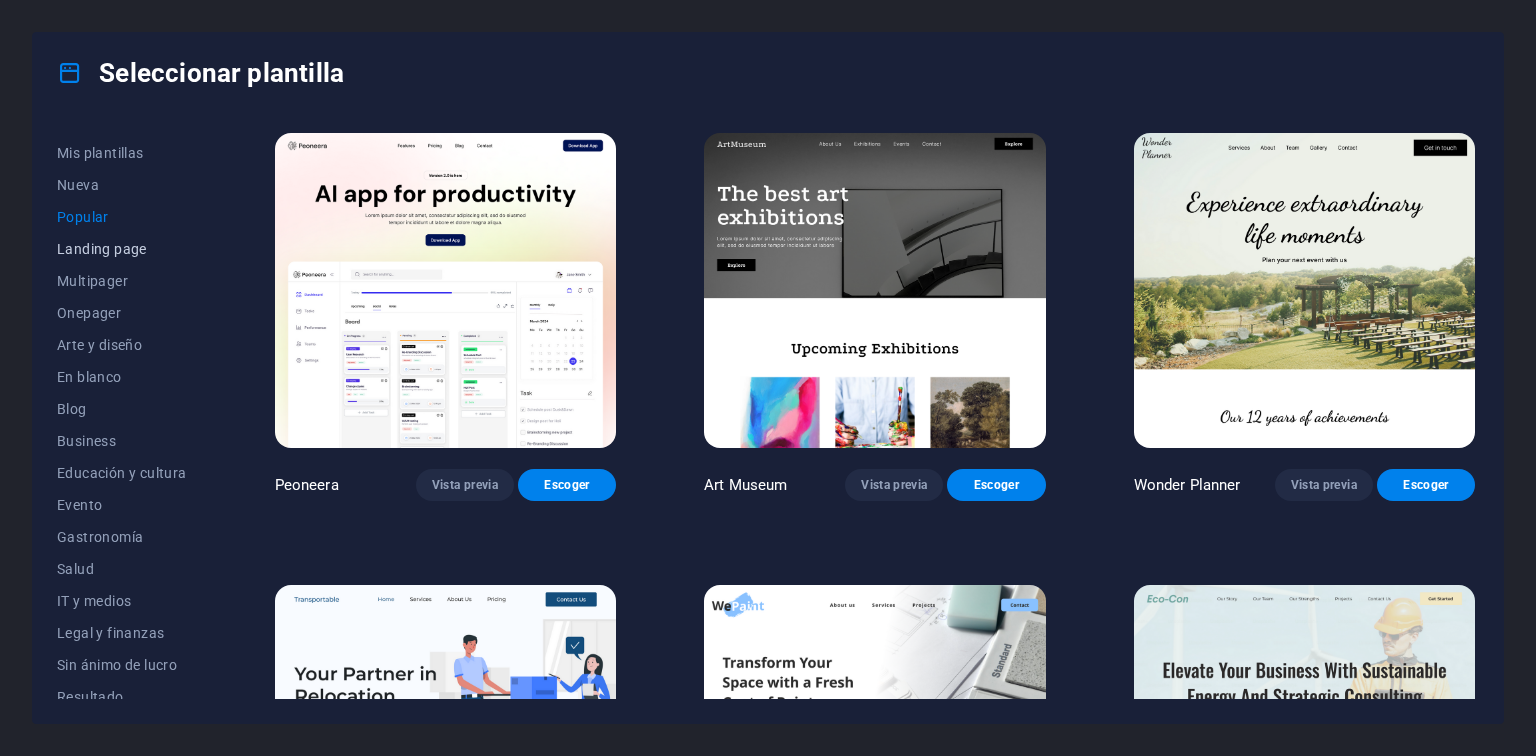 click on "Landing page" at bounding box center (122, 249) 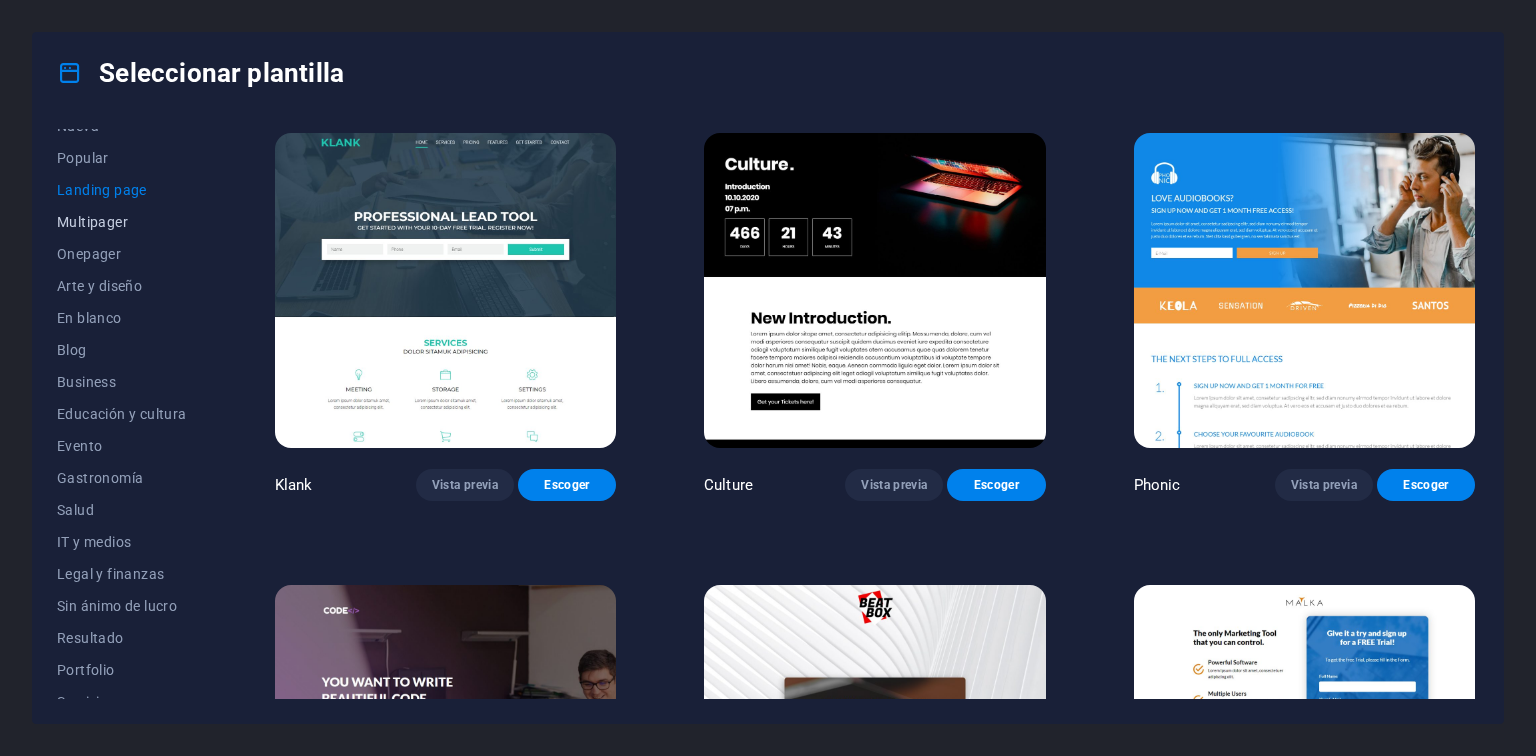 scroll, scrollTop: 84, scrollLeft: 0, axis: vertical 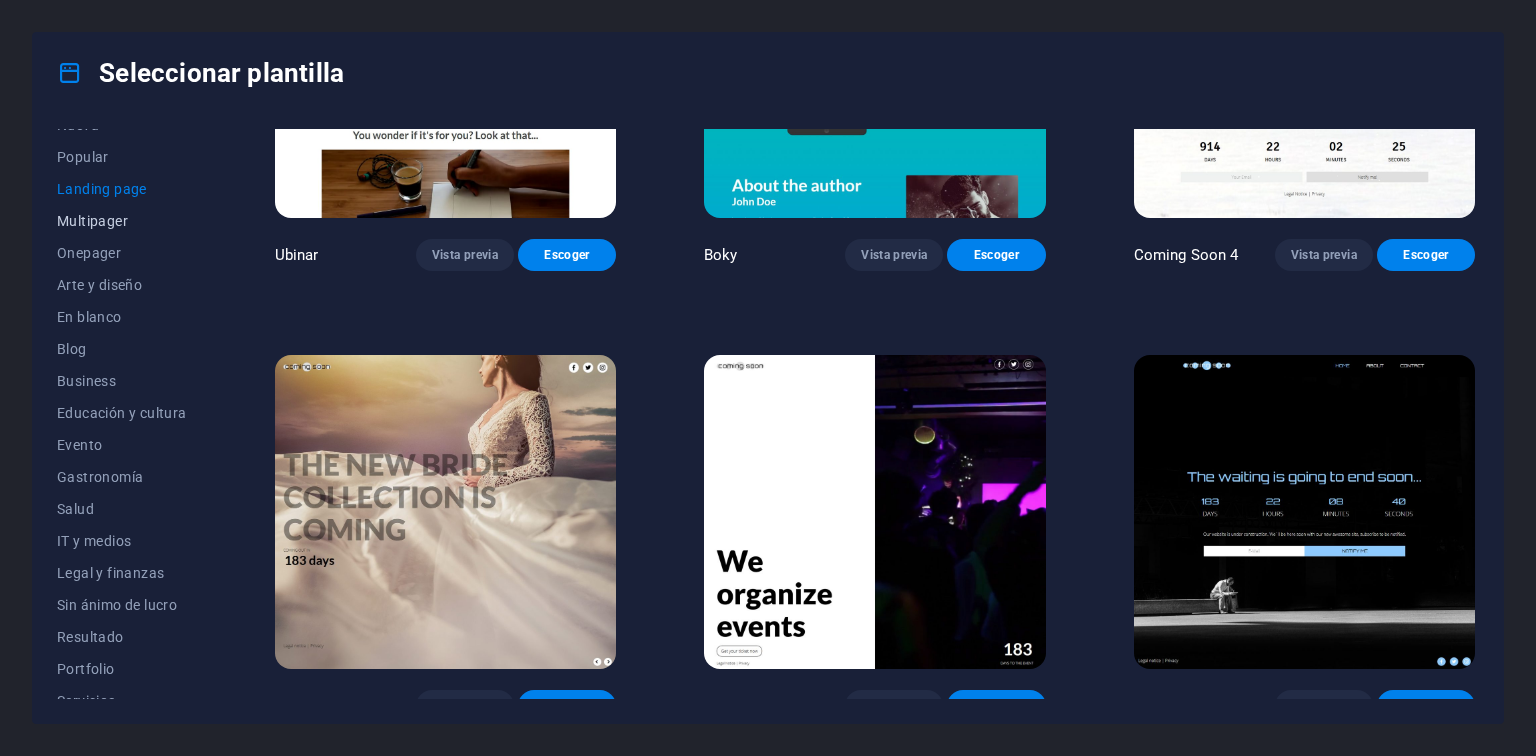 click on "Multipager" at bounding box center (122, 221) 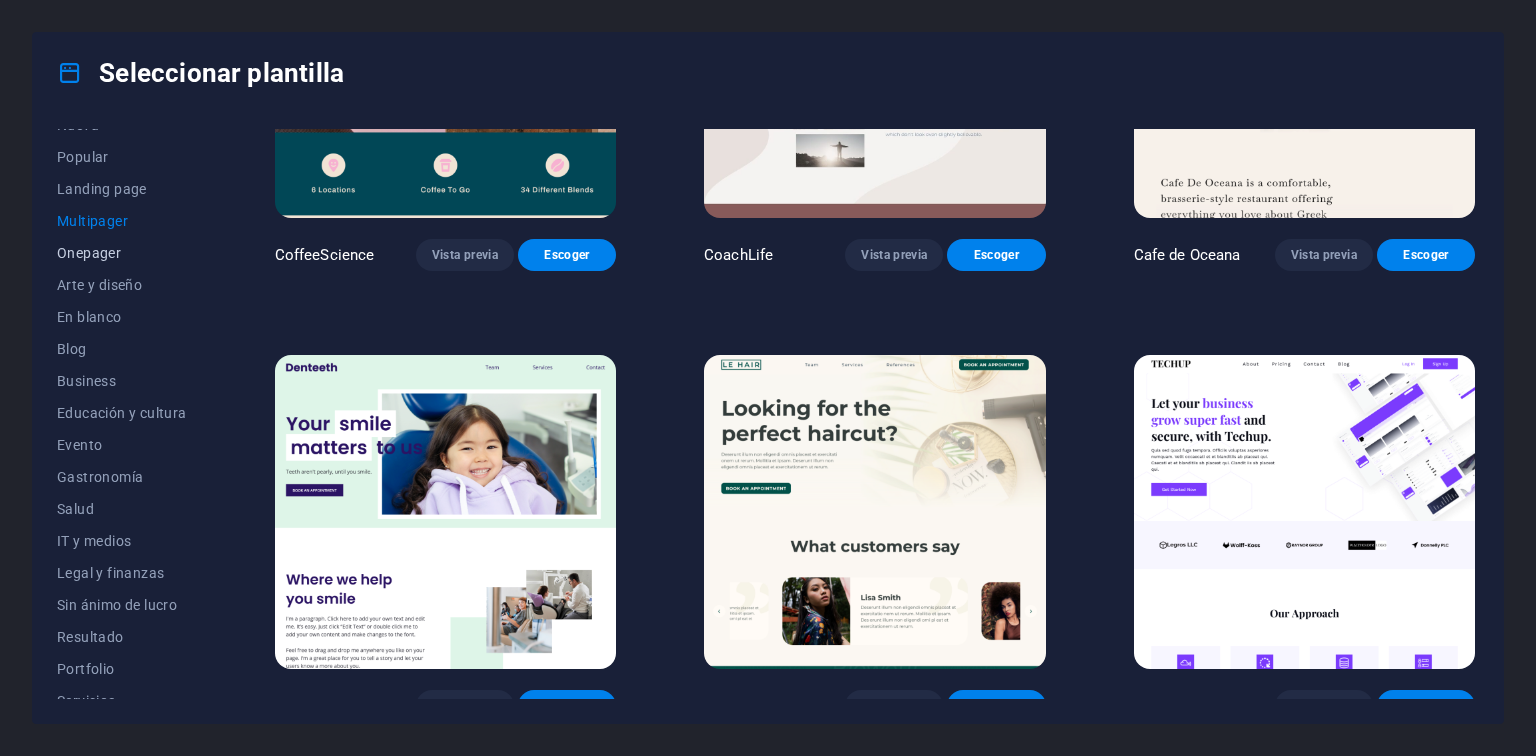 click on "Onepager" at bounding box center (122, 253) 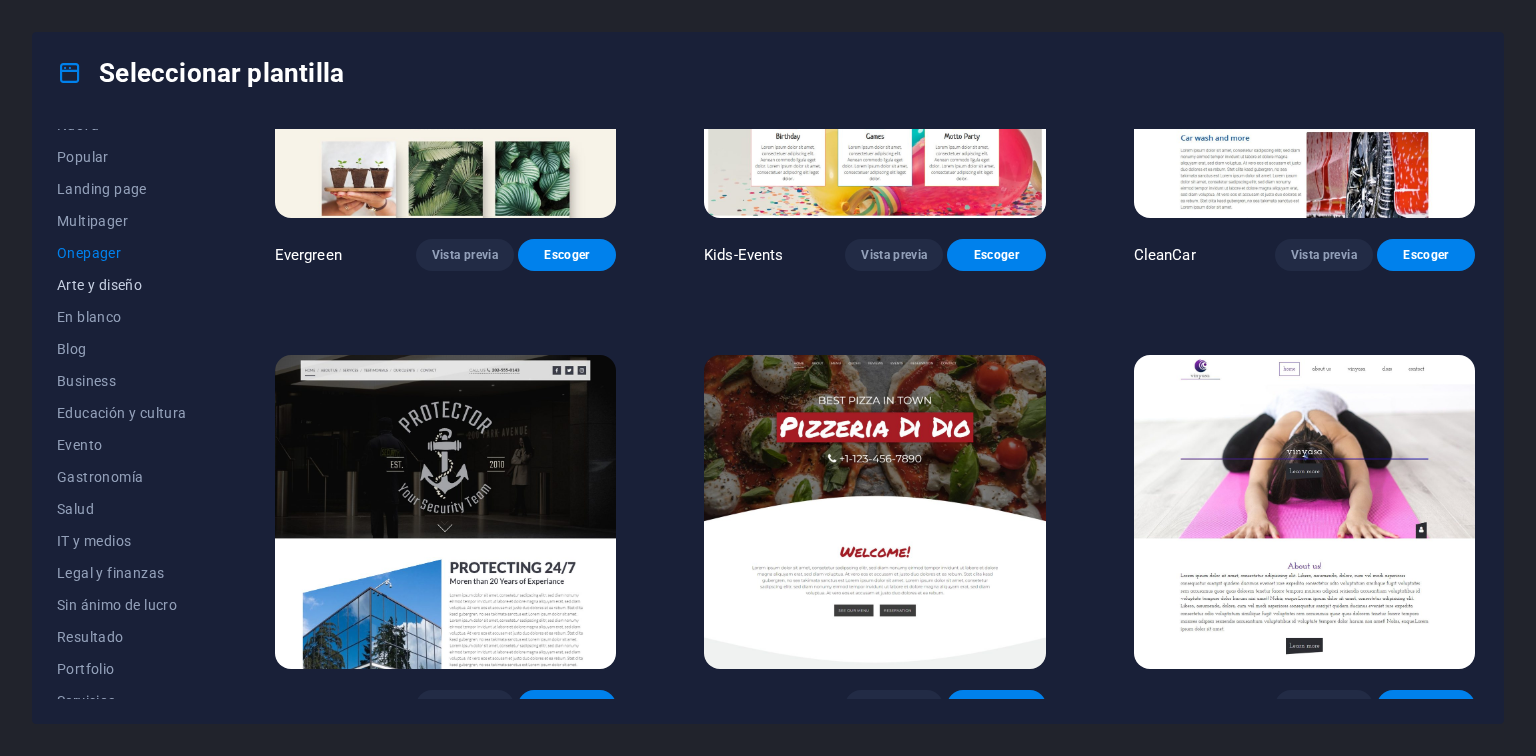 click on "Arte y diseño" at bounding box center (122, 285) 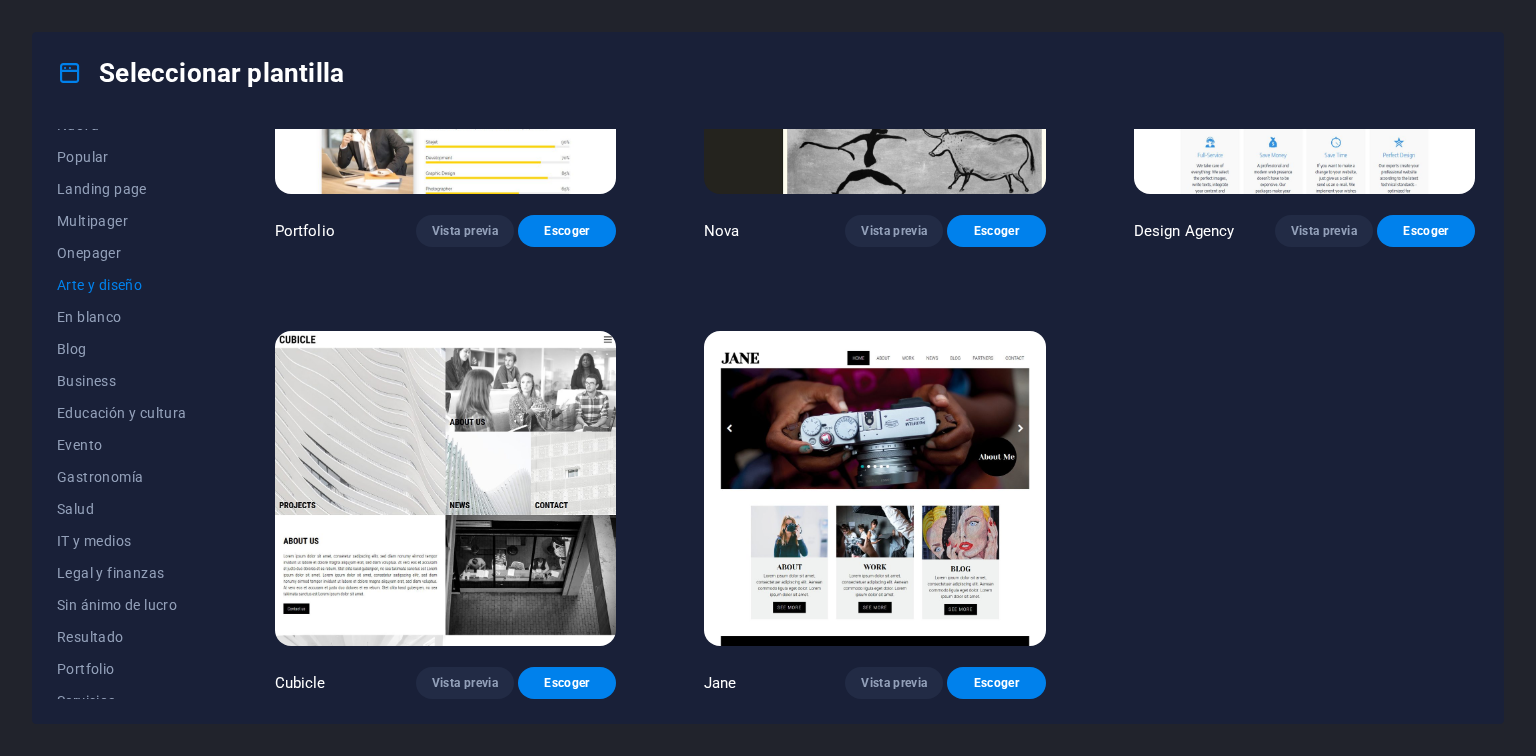 scroll, scrollTop: 1595, scrollLeft: 0, axis: vertical 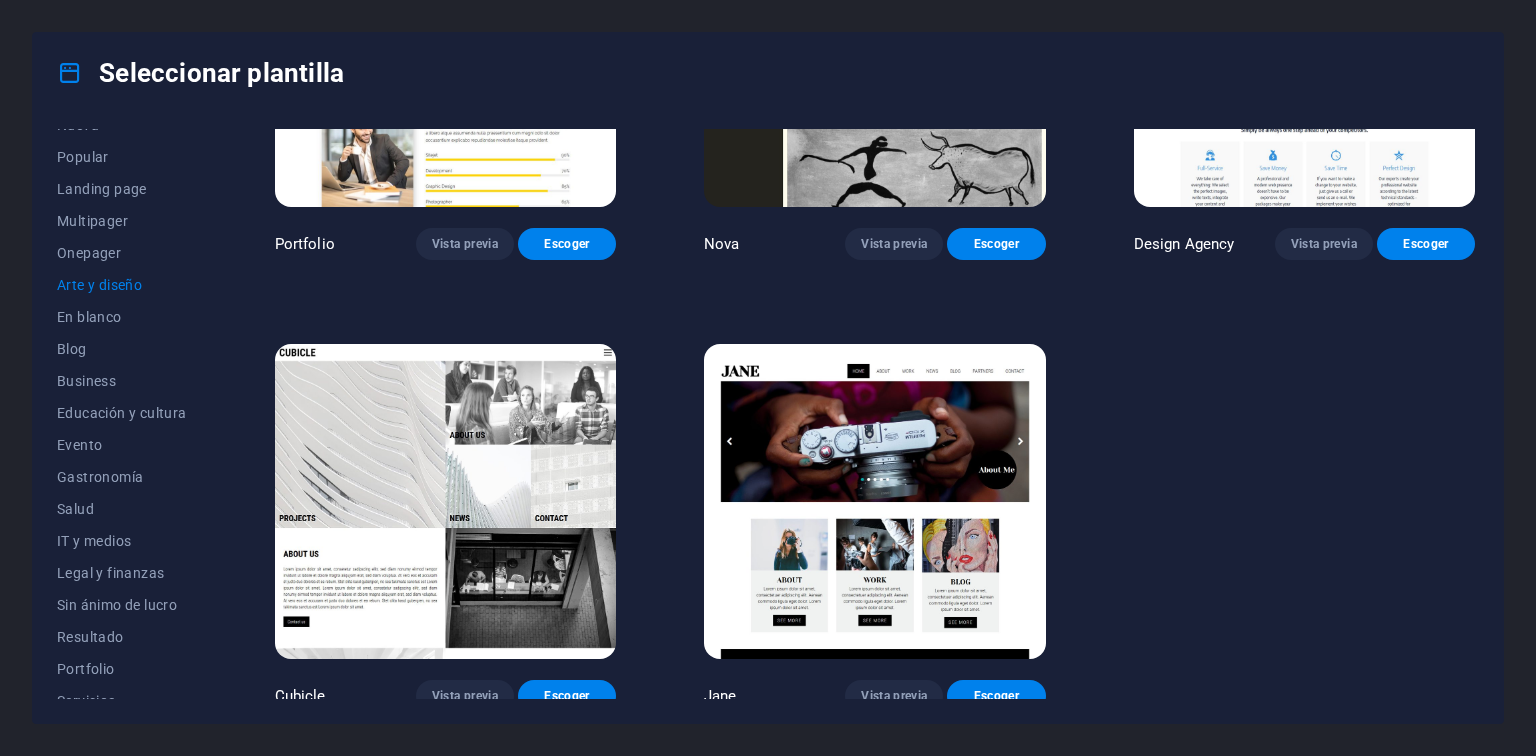 click on "Arte y diseño" at bounding box center (122, 285) 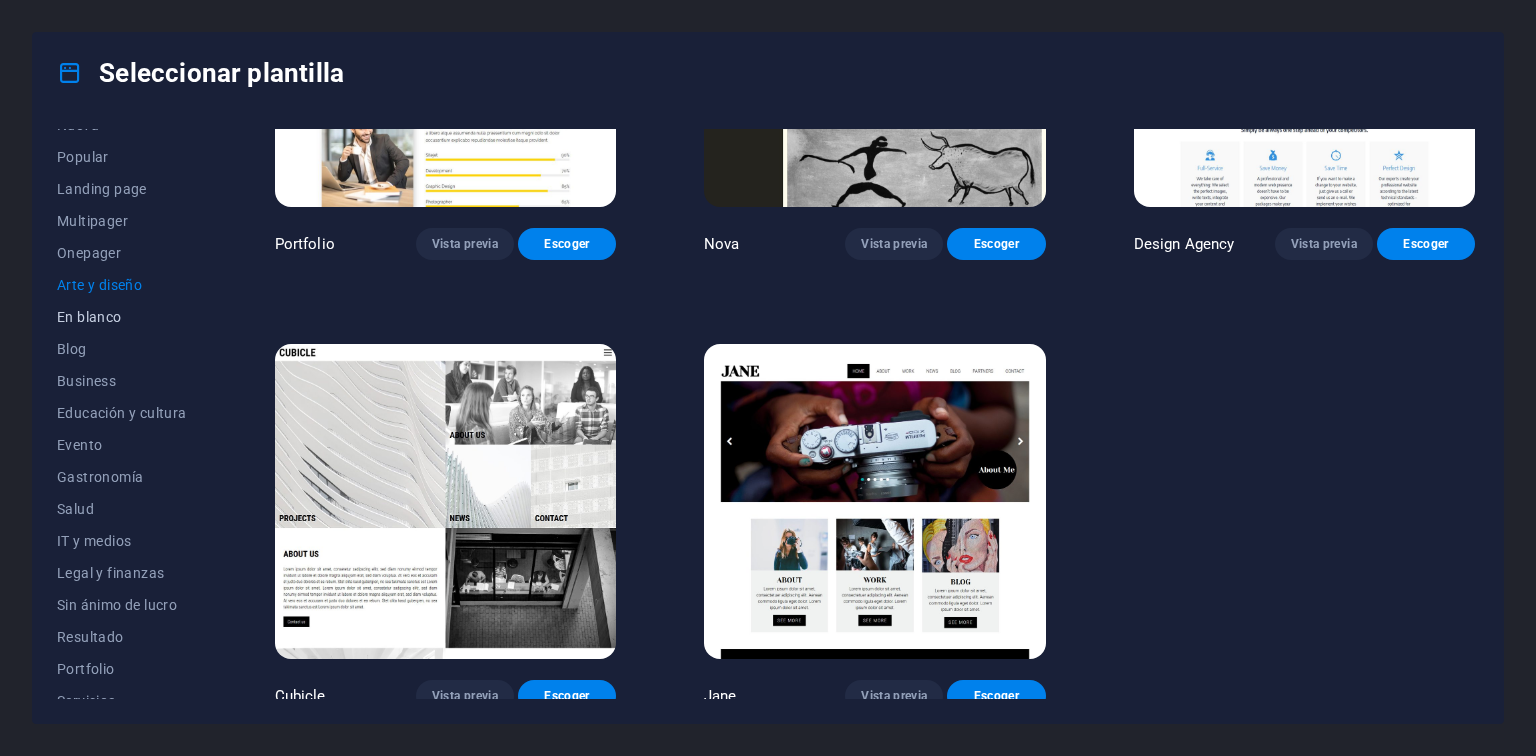 click on "En blanco" at bounding box center (122, 317) 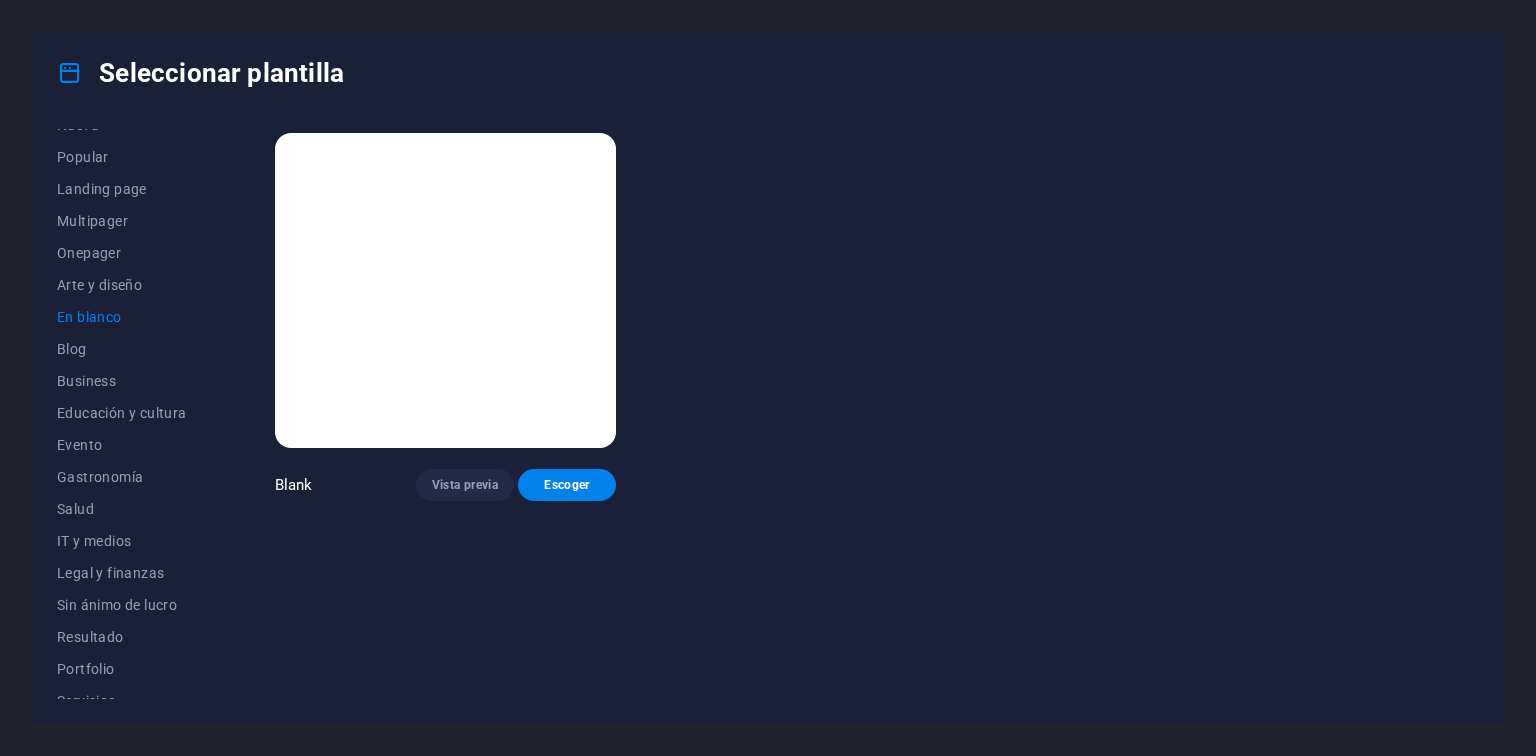 scroll, scrollTop: 0, scrollLeft: 0, axis: both 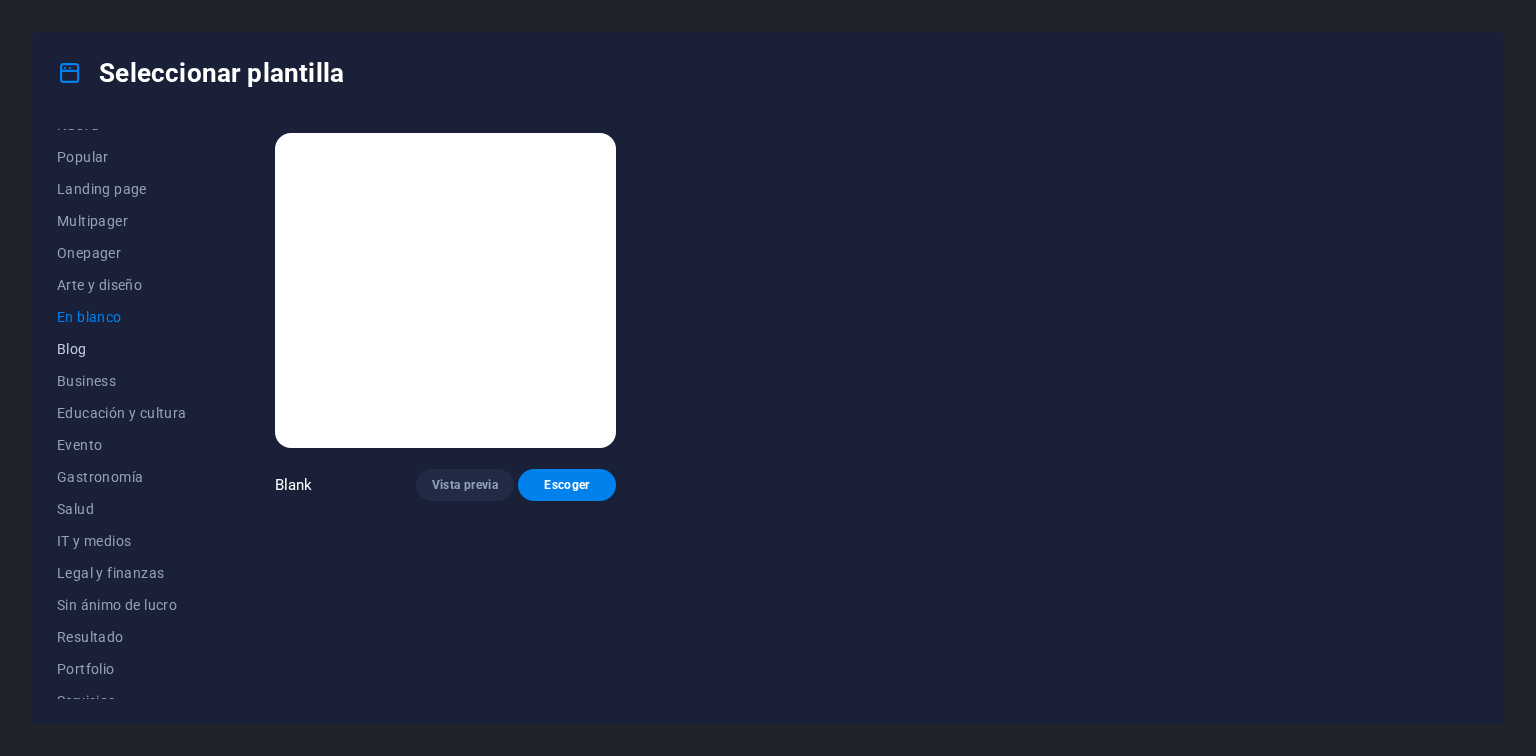 click on "Blog" at bounding box center [122, 349] 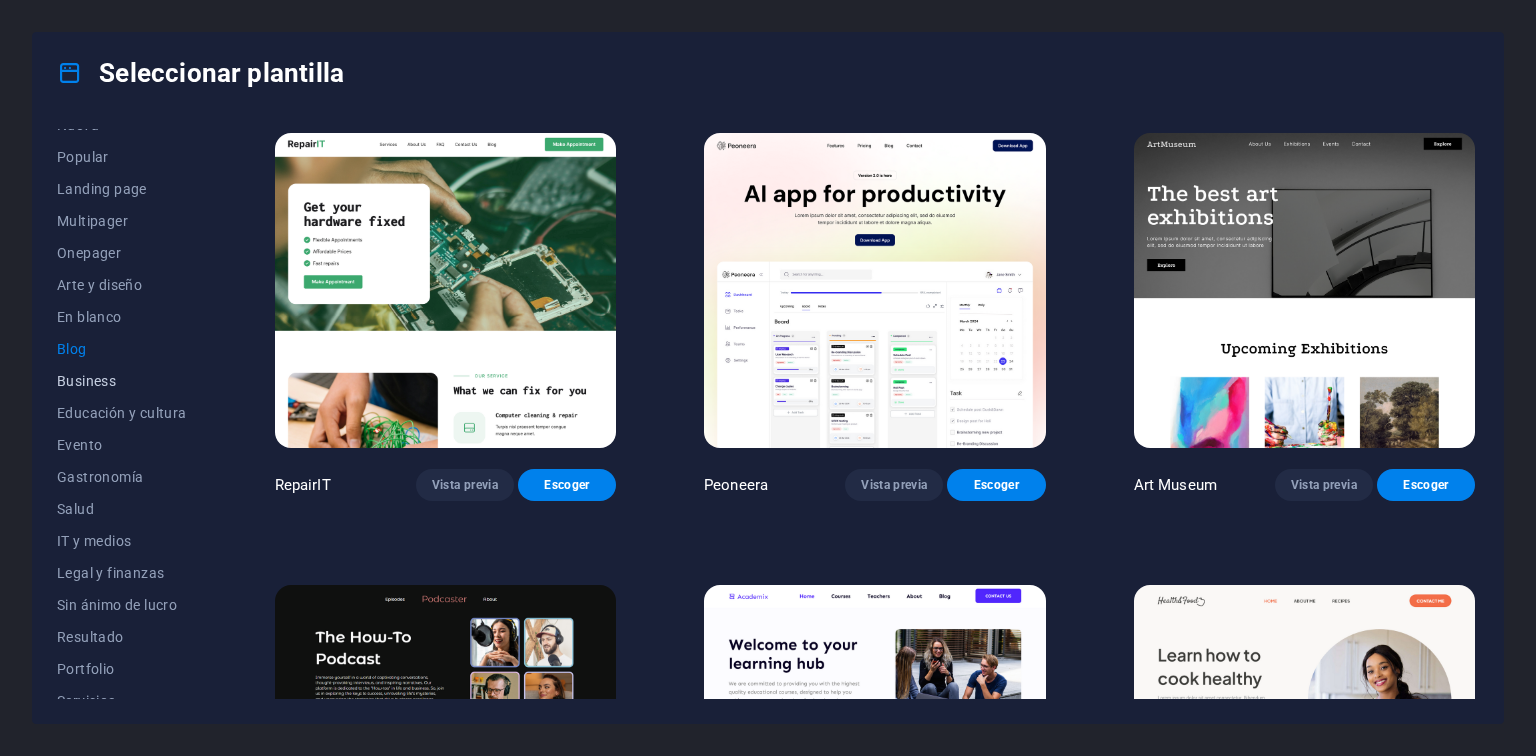click on "Business" at bounding box center [122, 381] 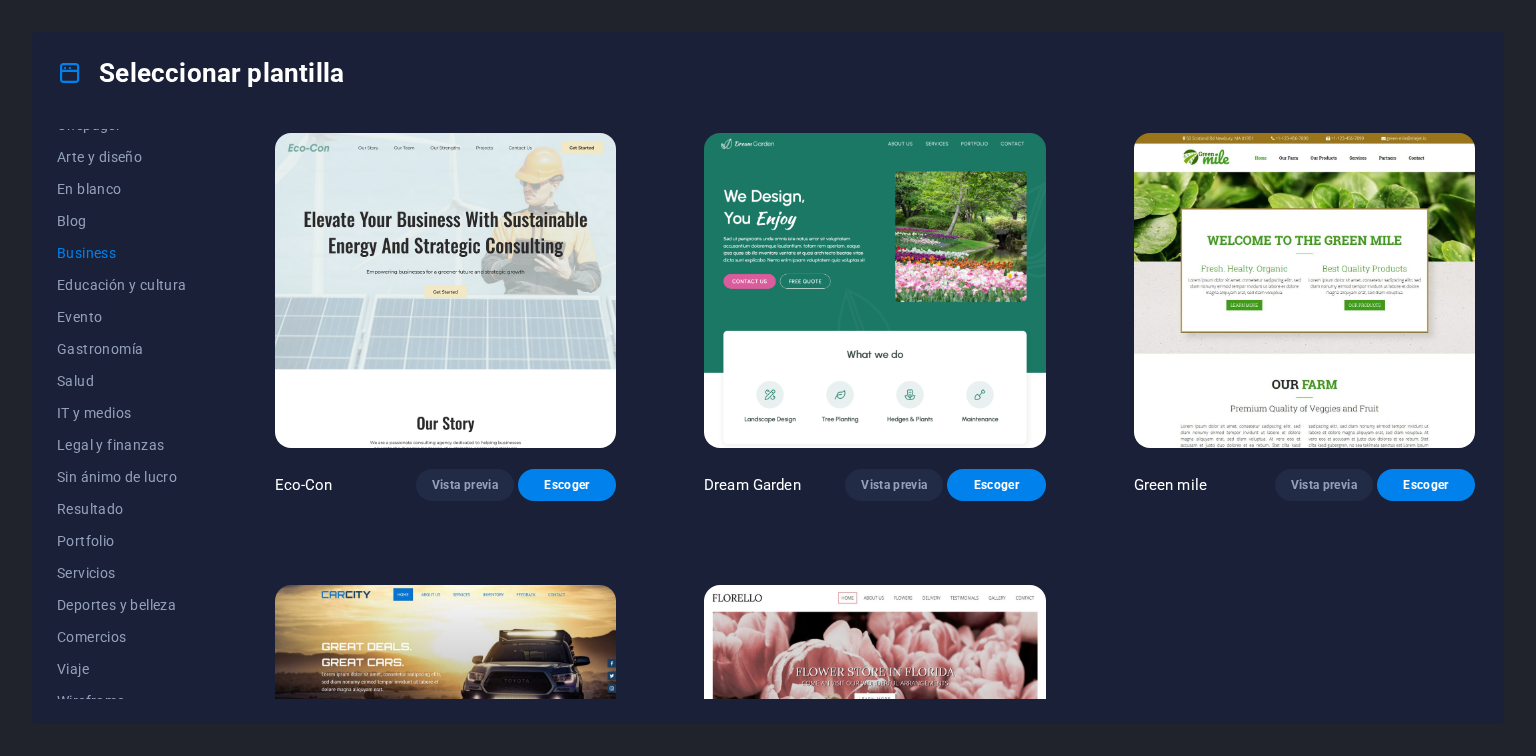 scroll, scrollTop: 229, scrollLeft: 0, axis: vertical 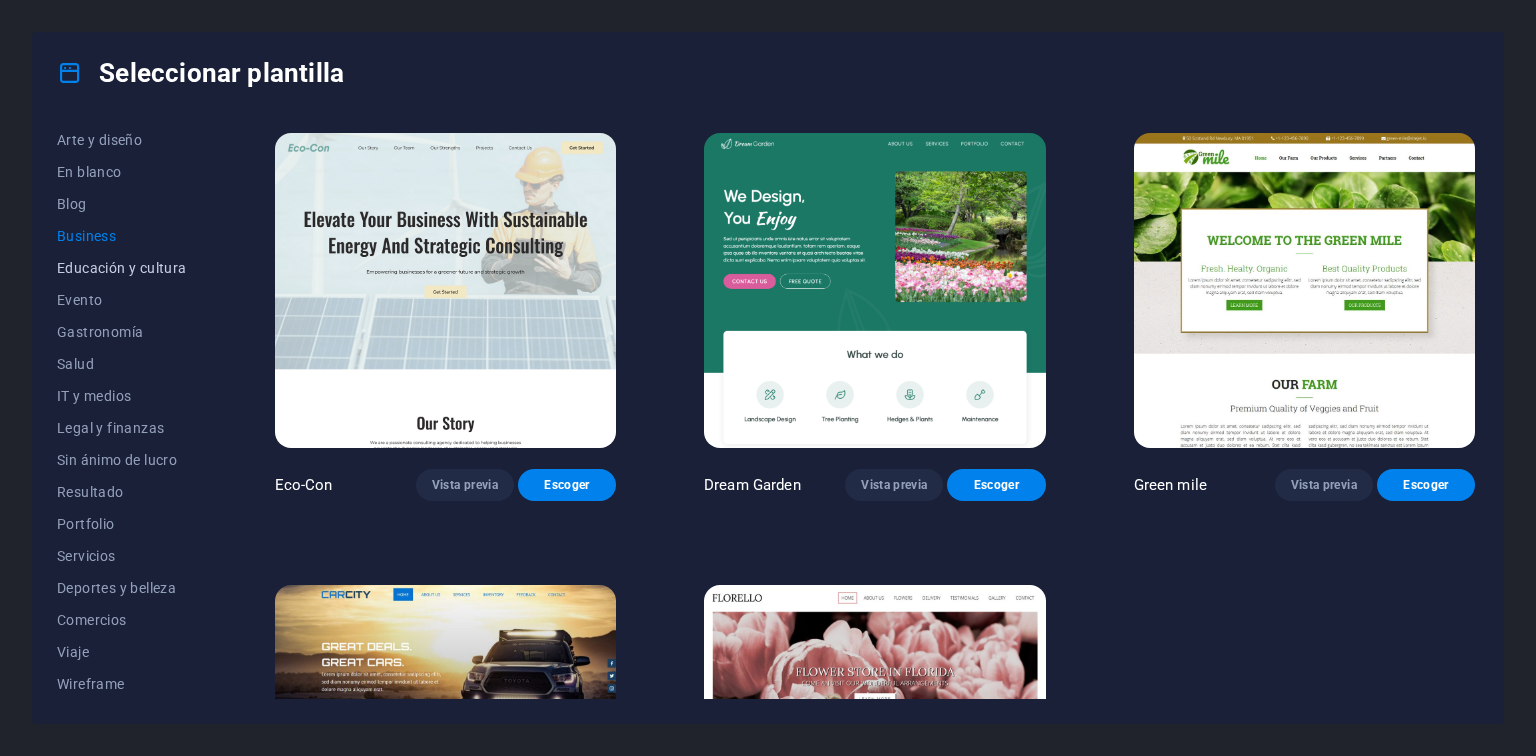 click on "Educación y cultura" at bounding box center [122, 268] 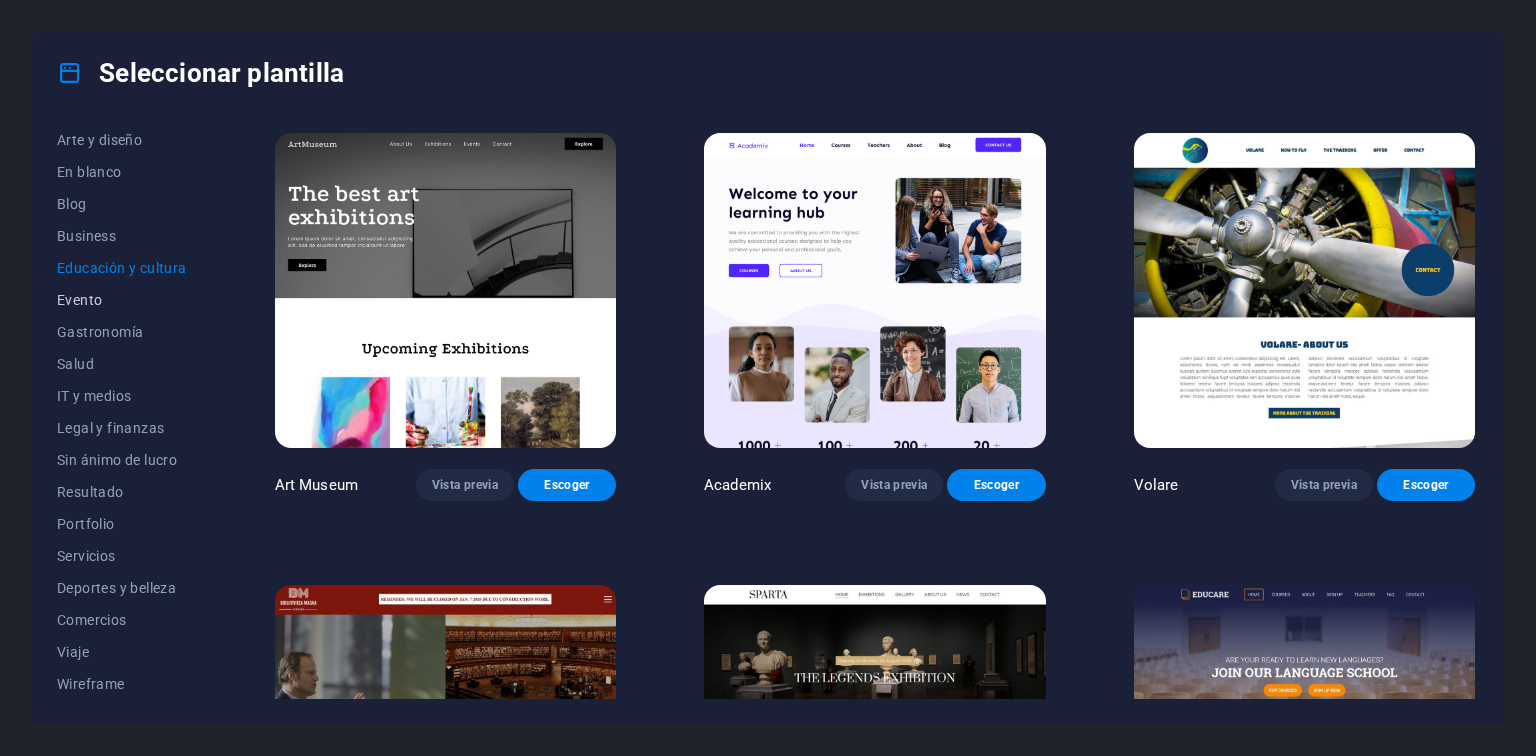 click on "Evento" at bounding box center (122, 300) 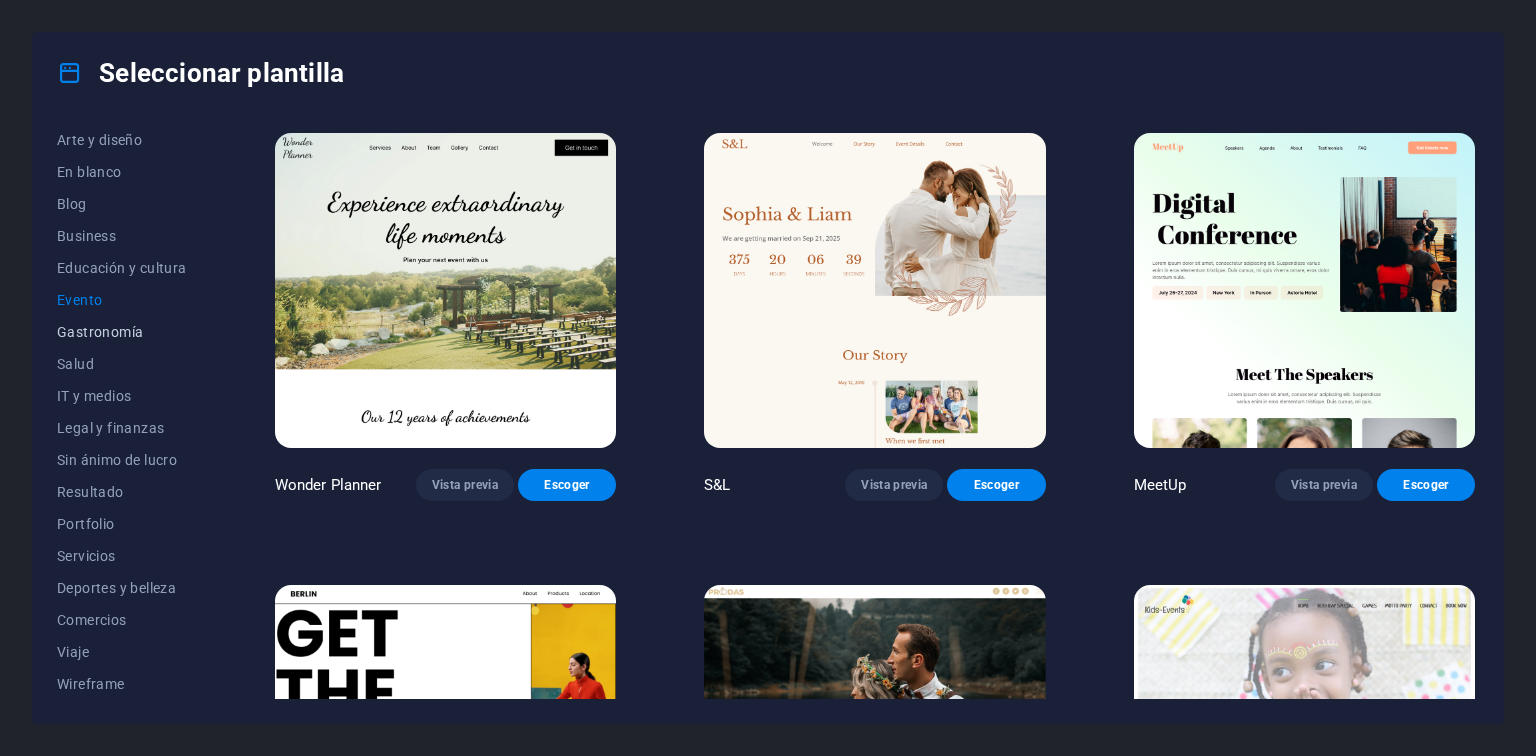 click on "Gastronomía" at bounding box center [122, 332] 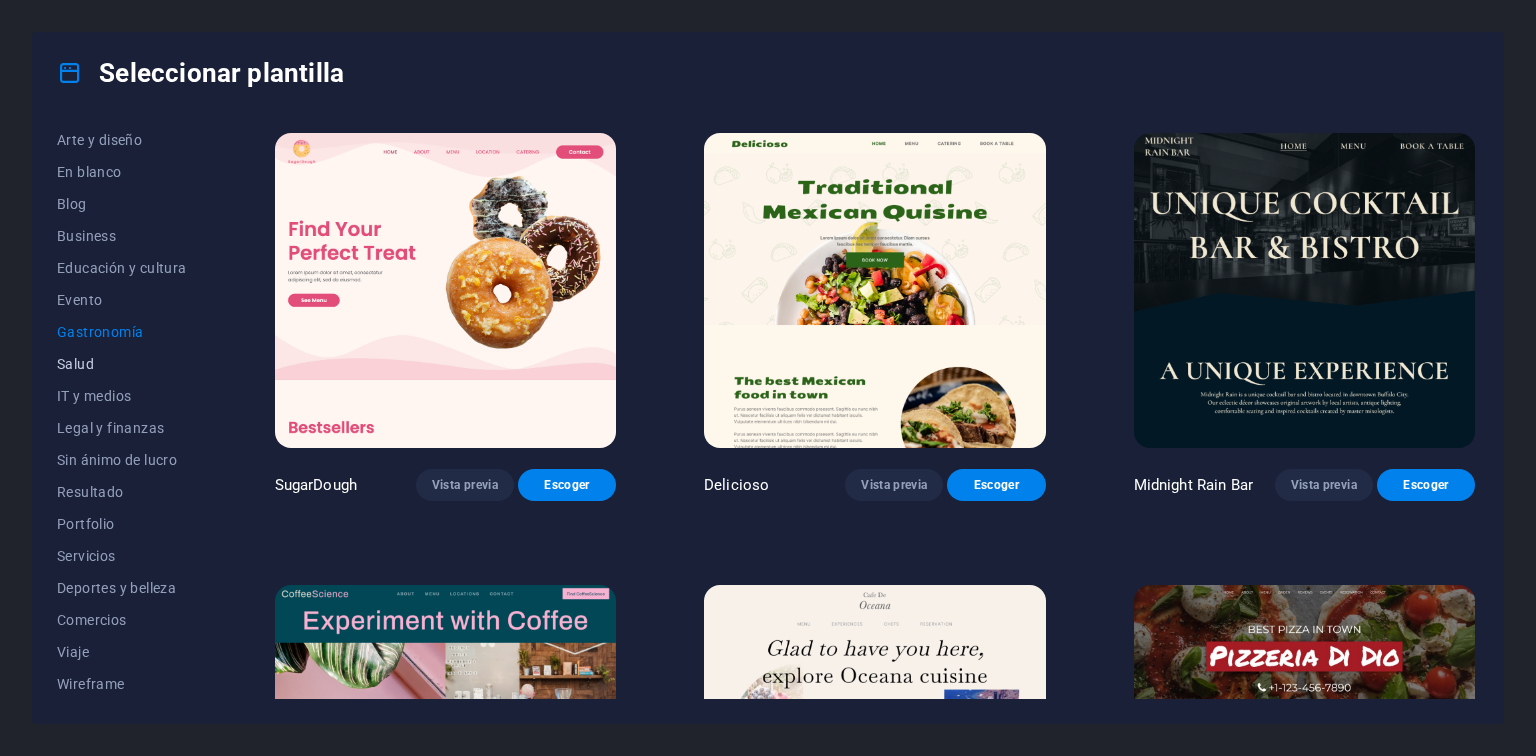 click on "Salud" at bounding box center [122, 364] 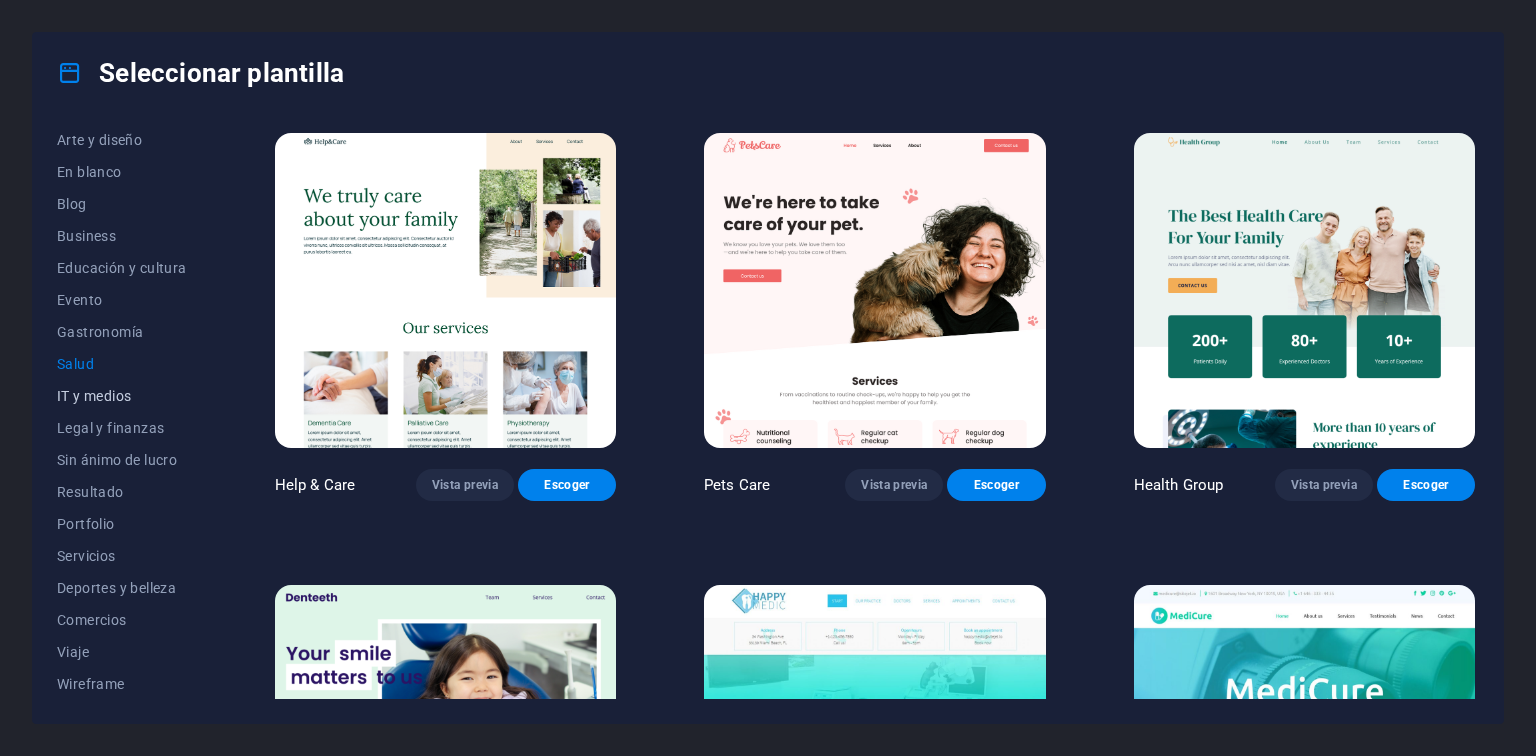 click on "IT y medios" at bounding box center [122, 396] 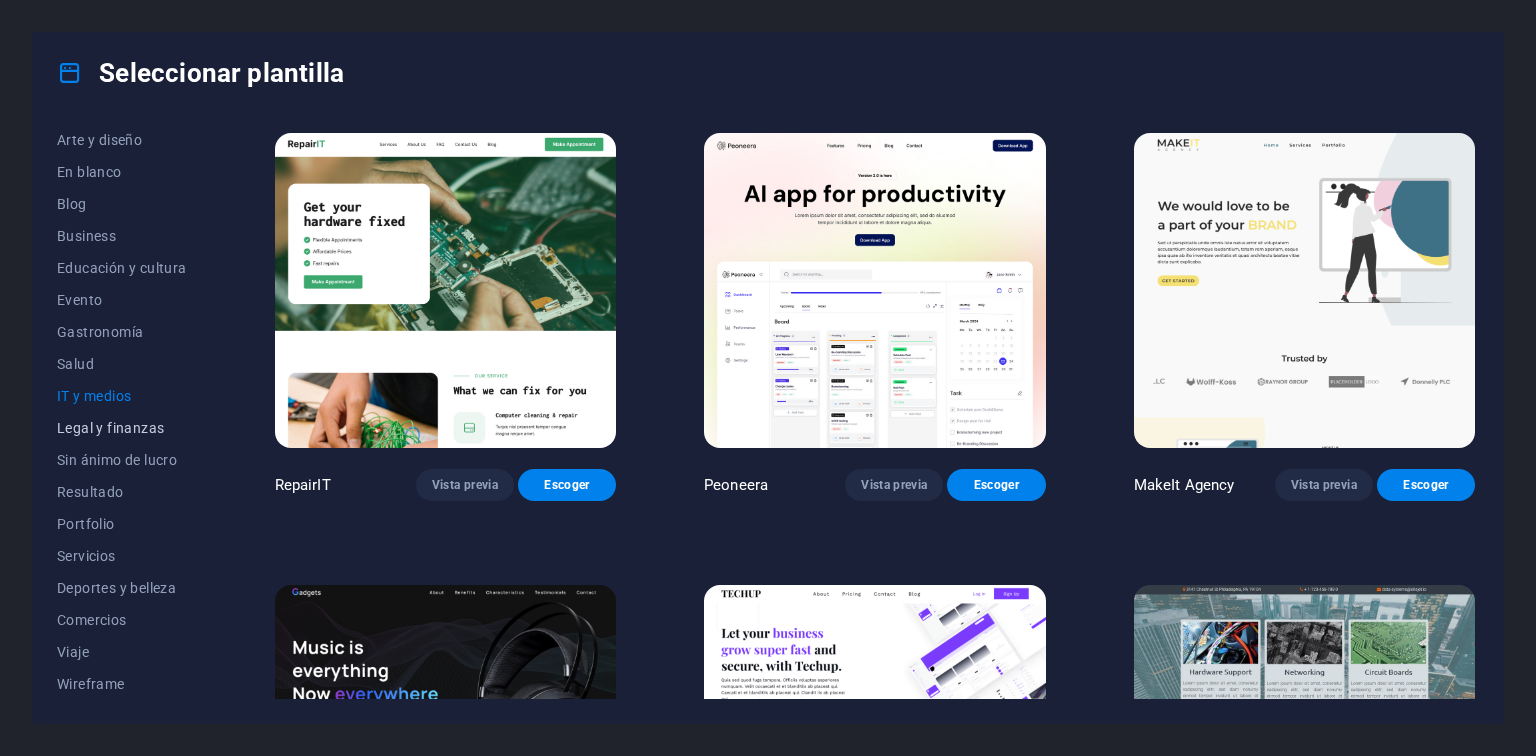 click on "Legal y finanzas" at bounding box center [122, 428] 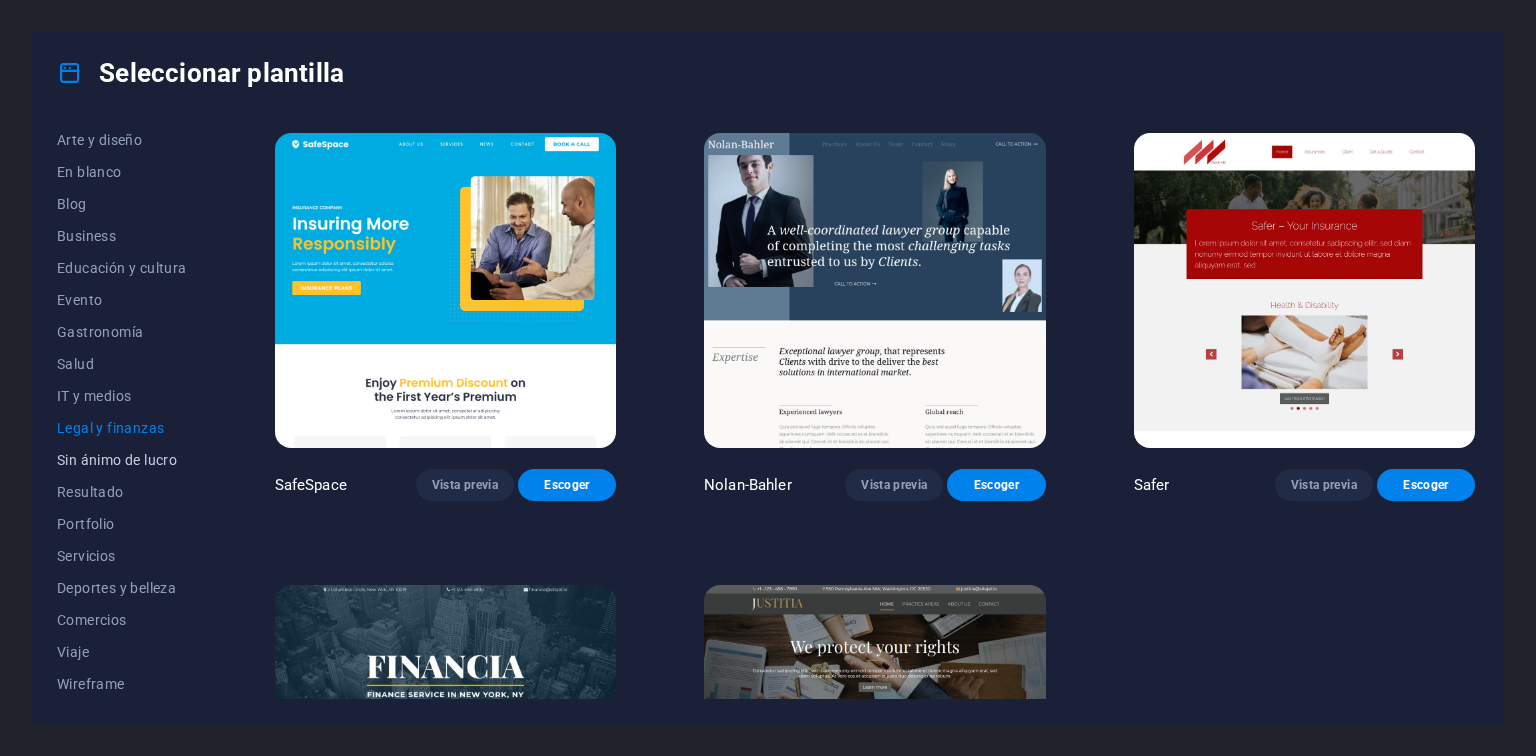 click on "Sin ánimo de lucro" at bounding box center [122, 460] 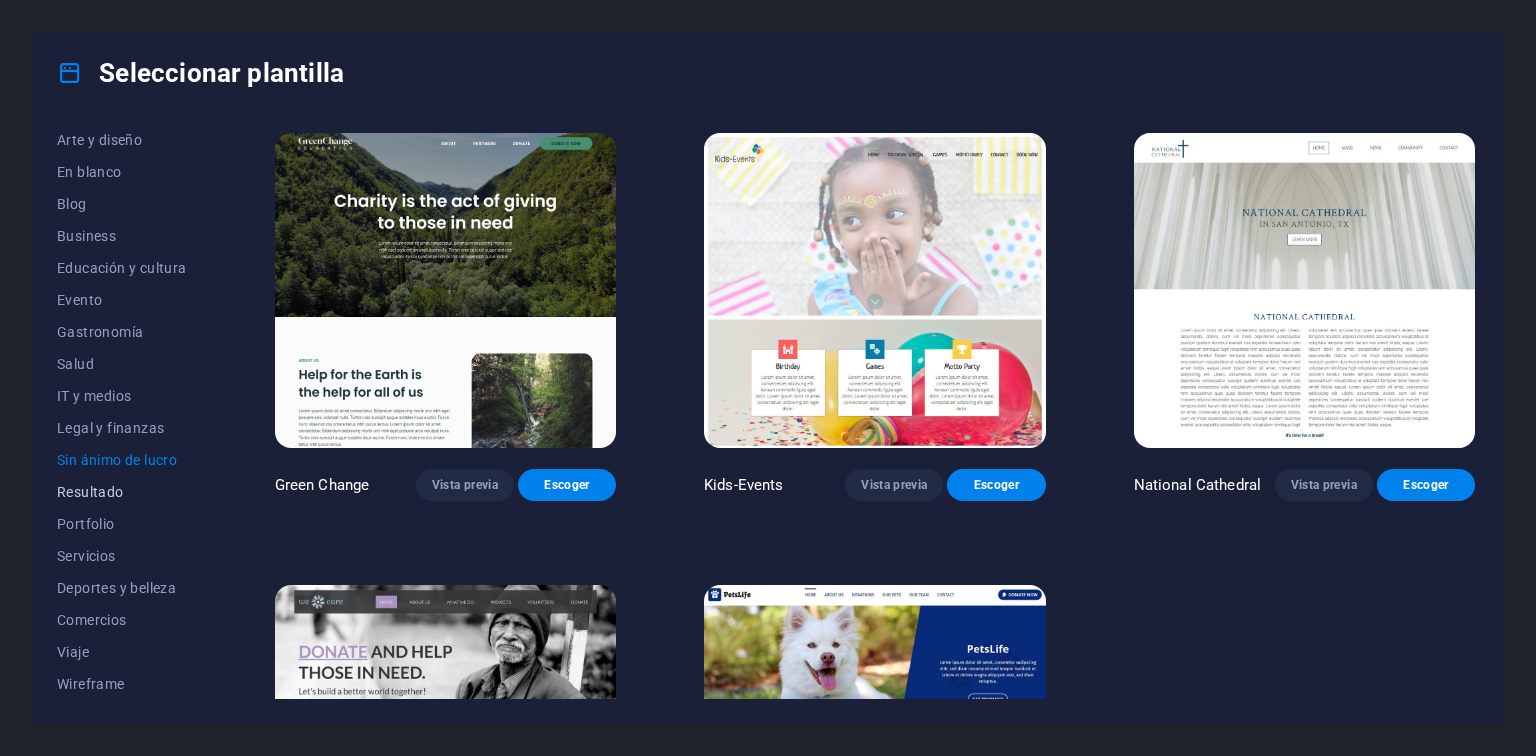 click on "Resultado" at bounding box center (122, 492) 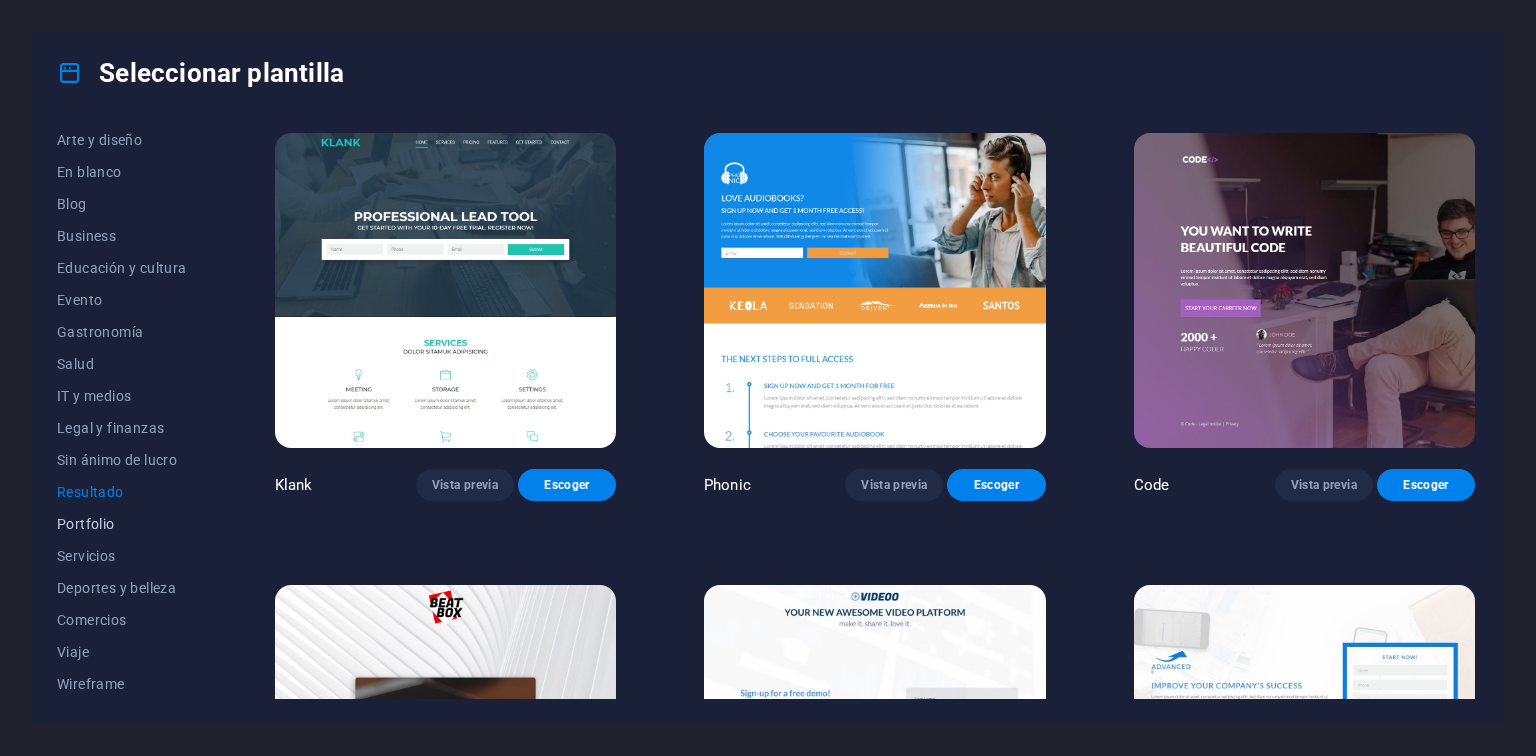 click on "Portfolio" at bounding box center (122, 524) 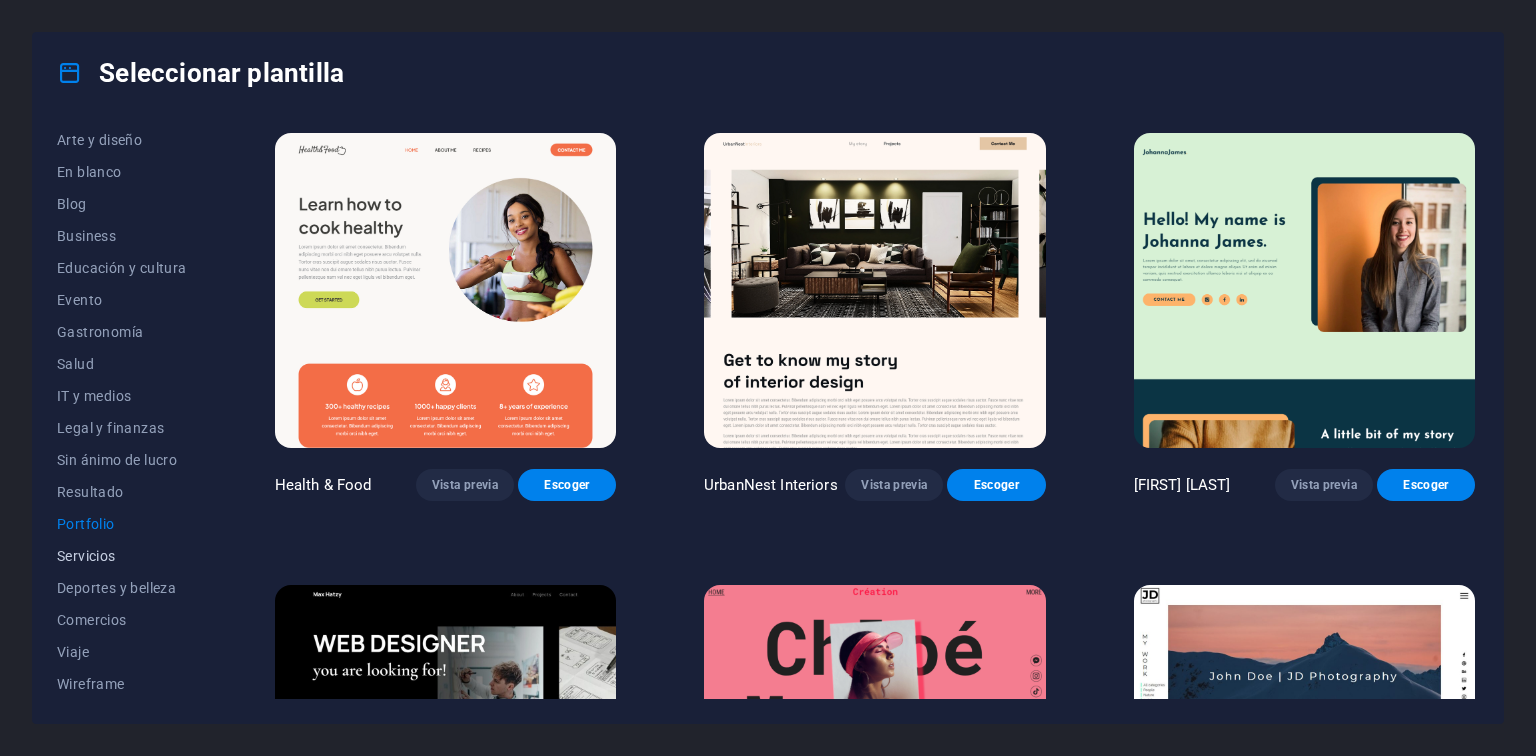 click on "Servicios" at bounding box center (122, 556) 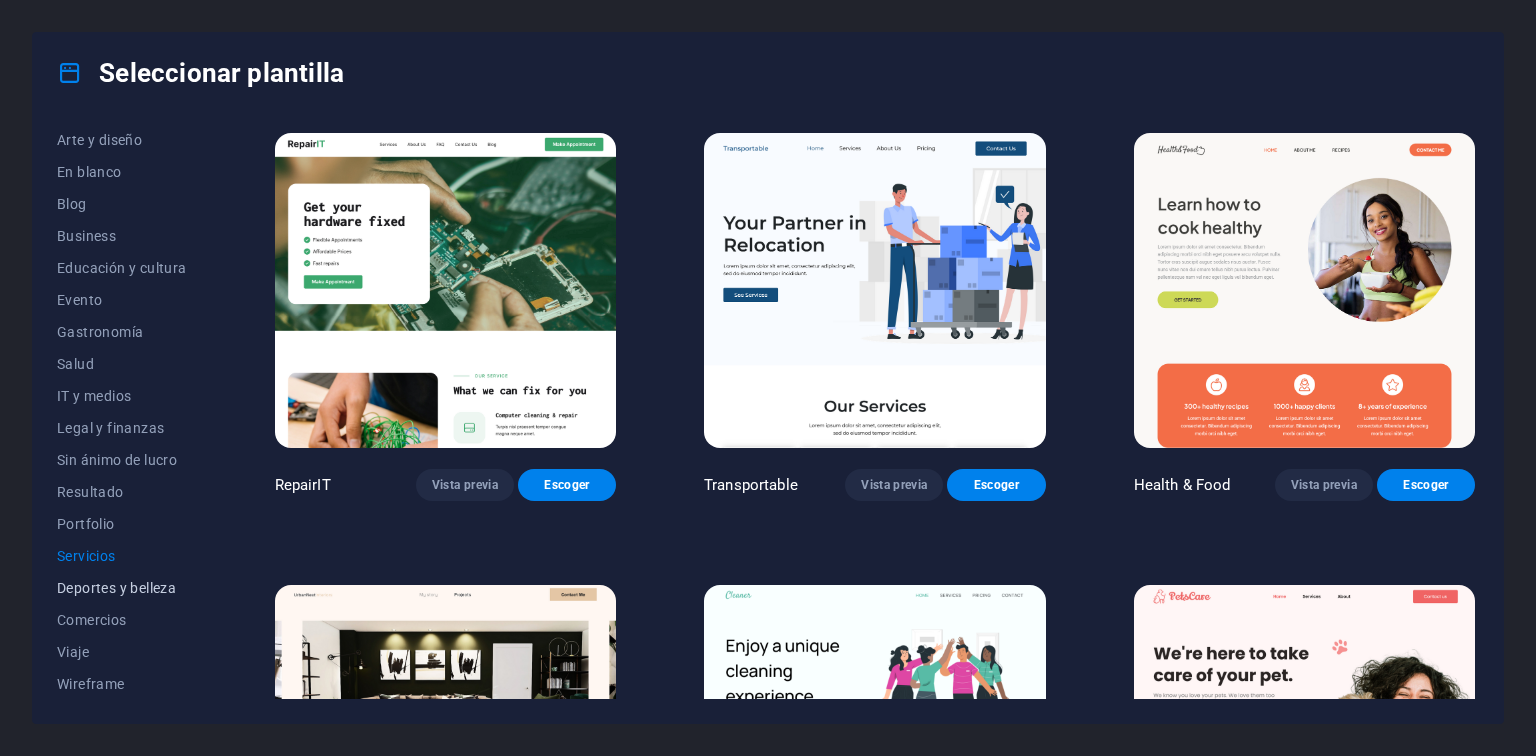 click on "Deportes y belleza" at bounding box center (122, 588) 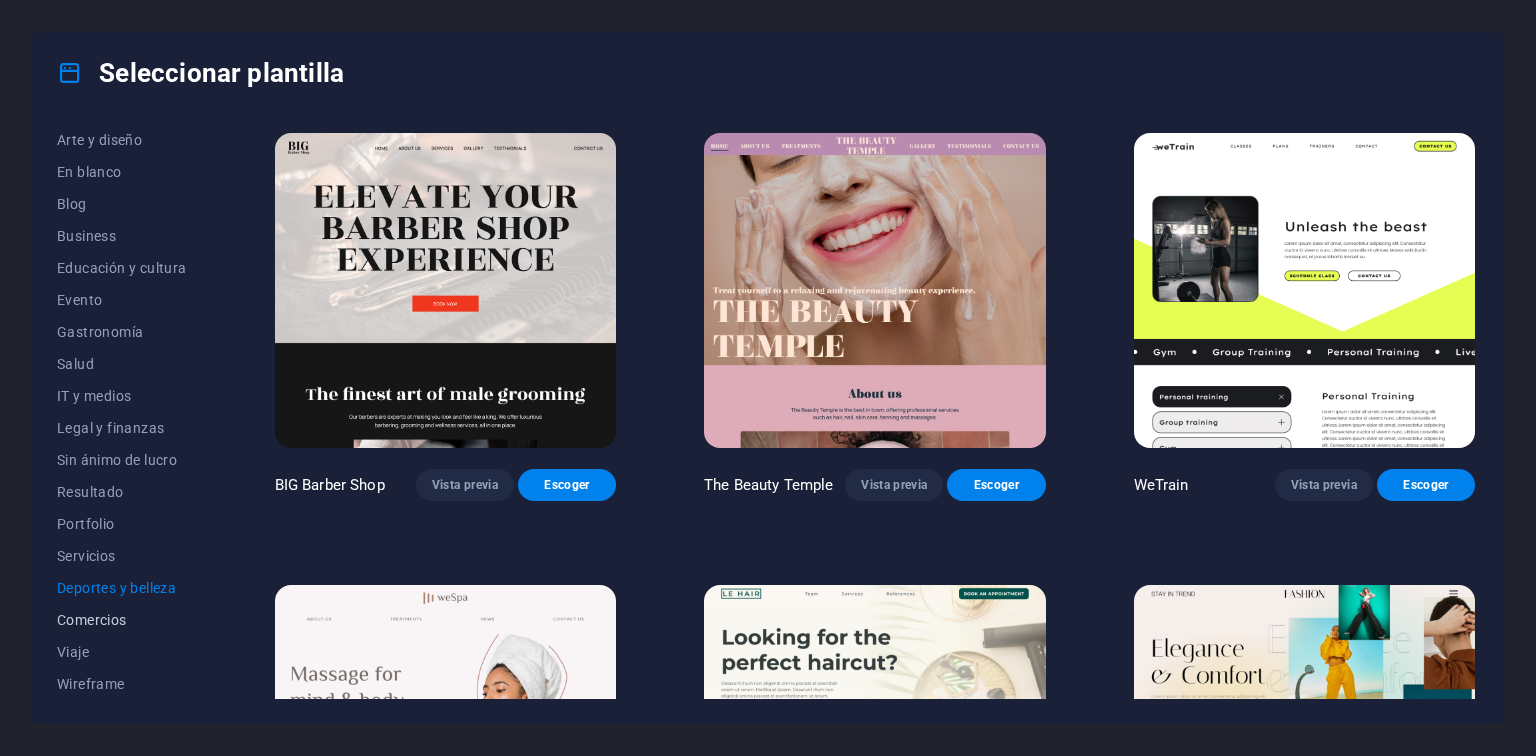 click on "Comercios" at bounding box center (122, 620) 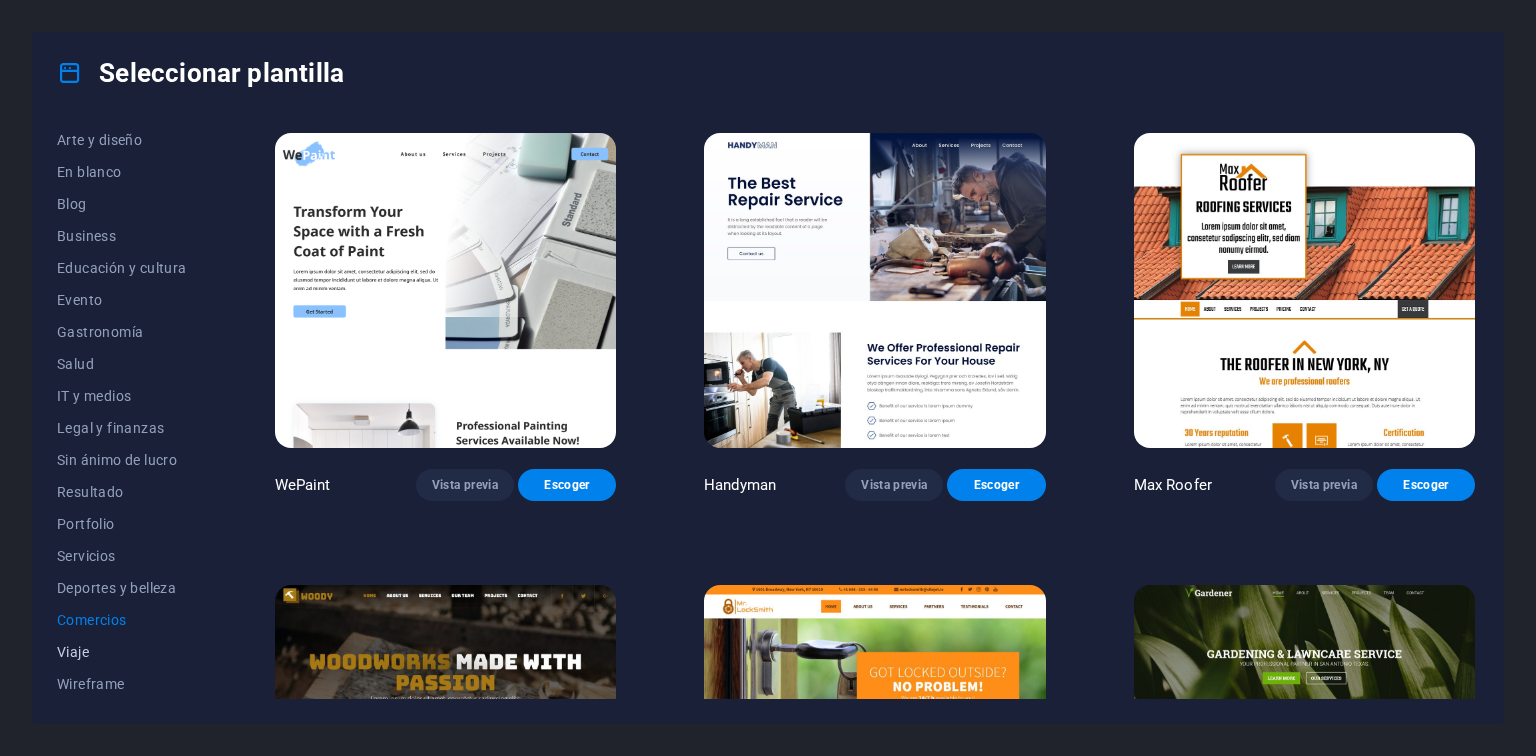 click on "Viaje" at bounding box center (122, 652) 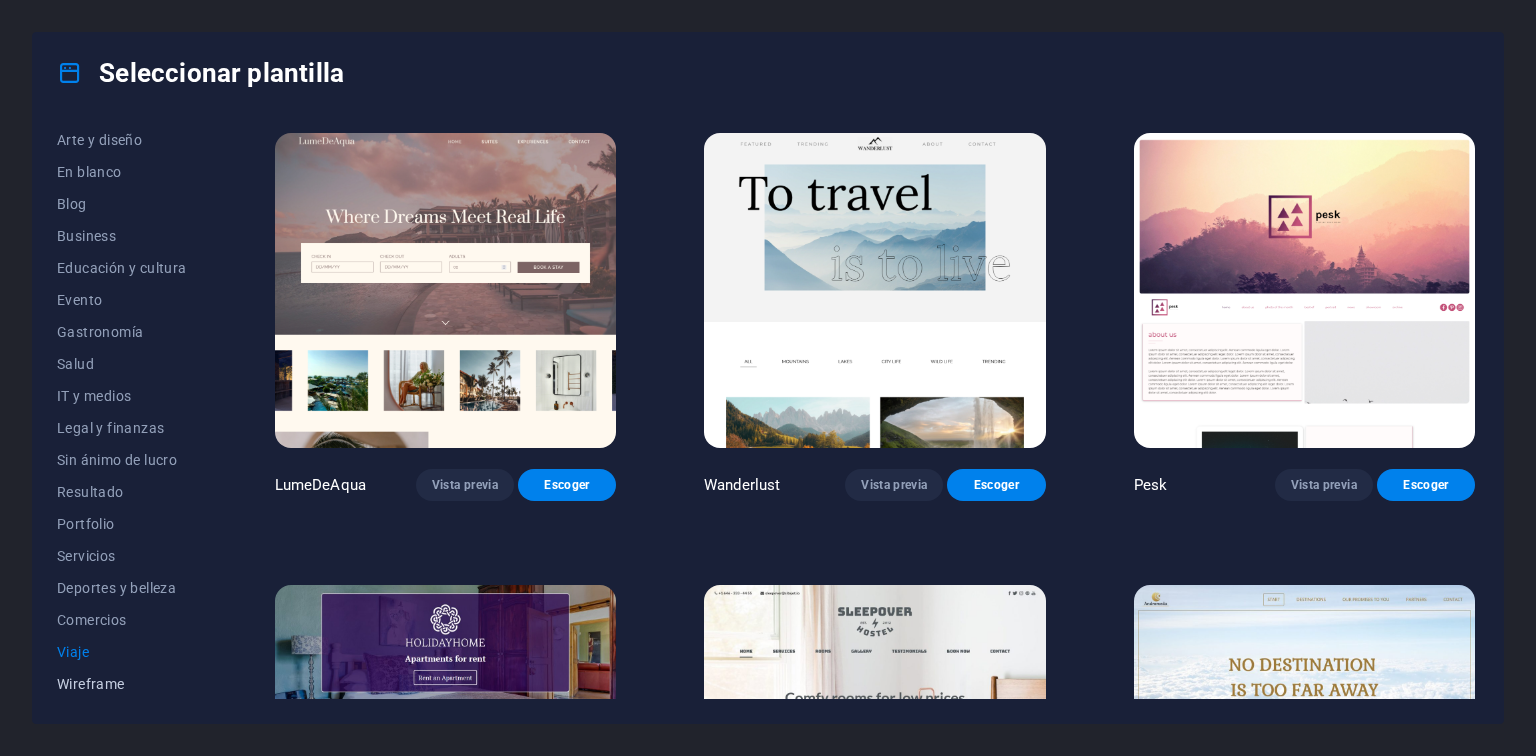 click on "Wireframe" at bounding box center (122, 684) 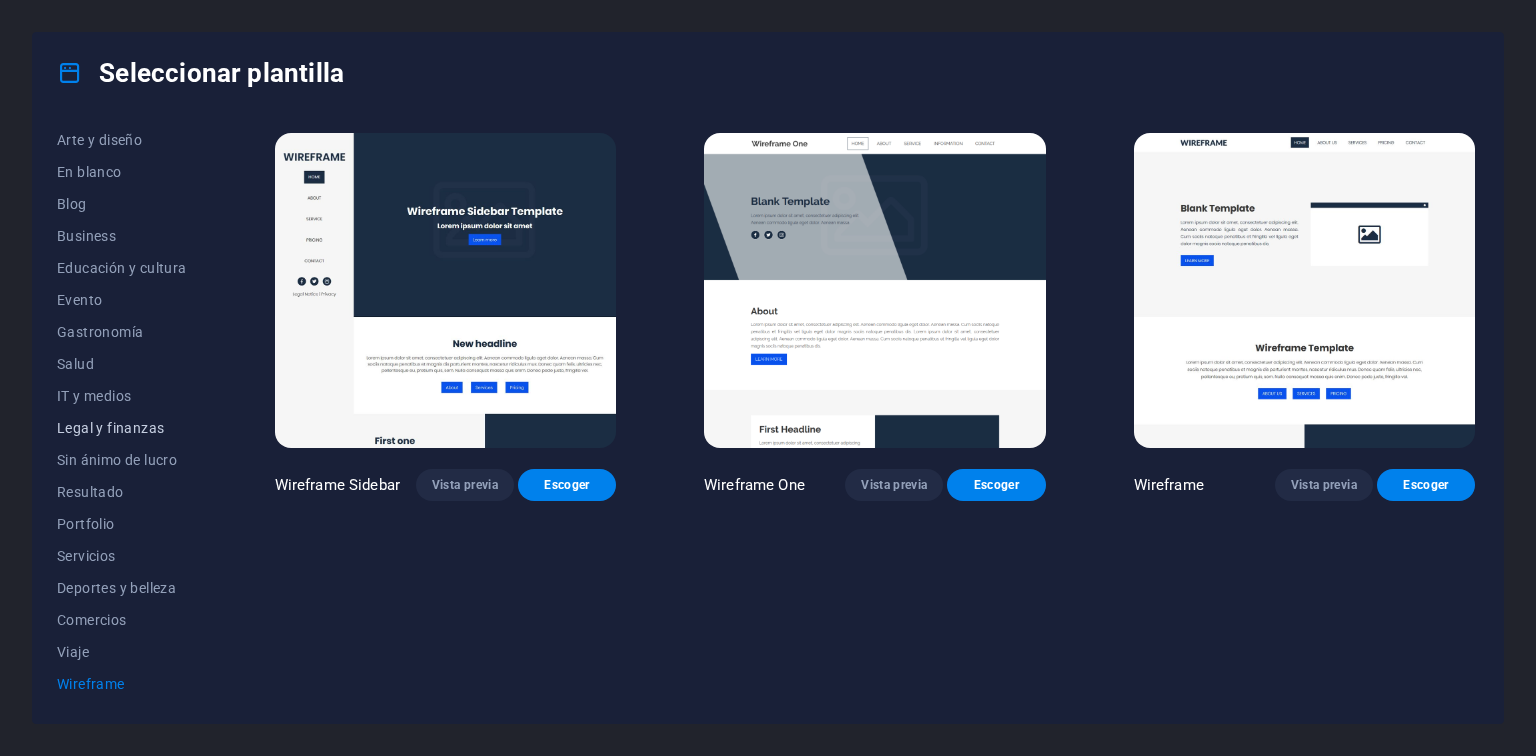 scroll, scrollTop: 0, scrollLeft: 0, axis: both 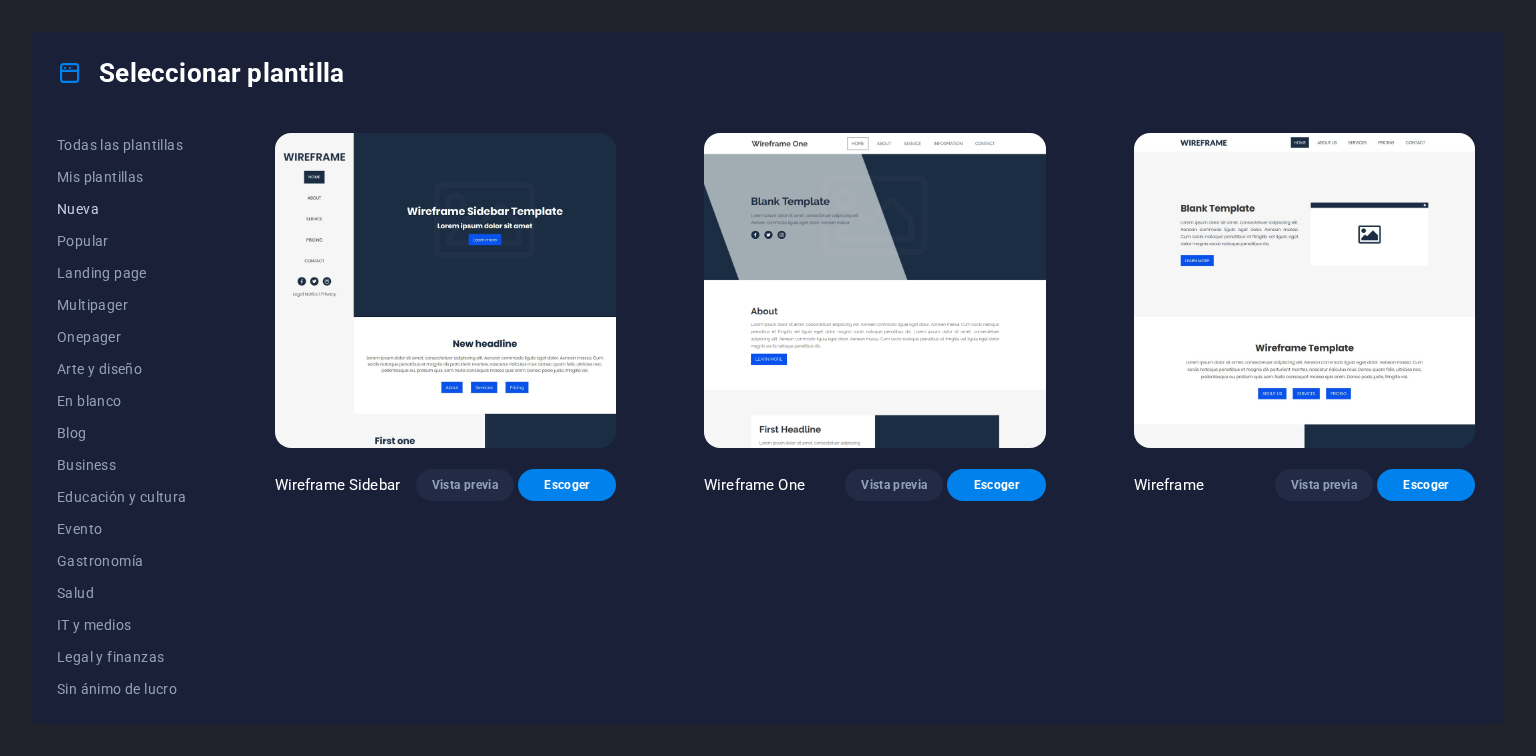 click on "Nueva" at bounding box center (122, 209) 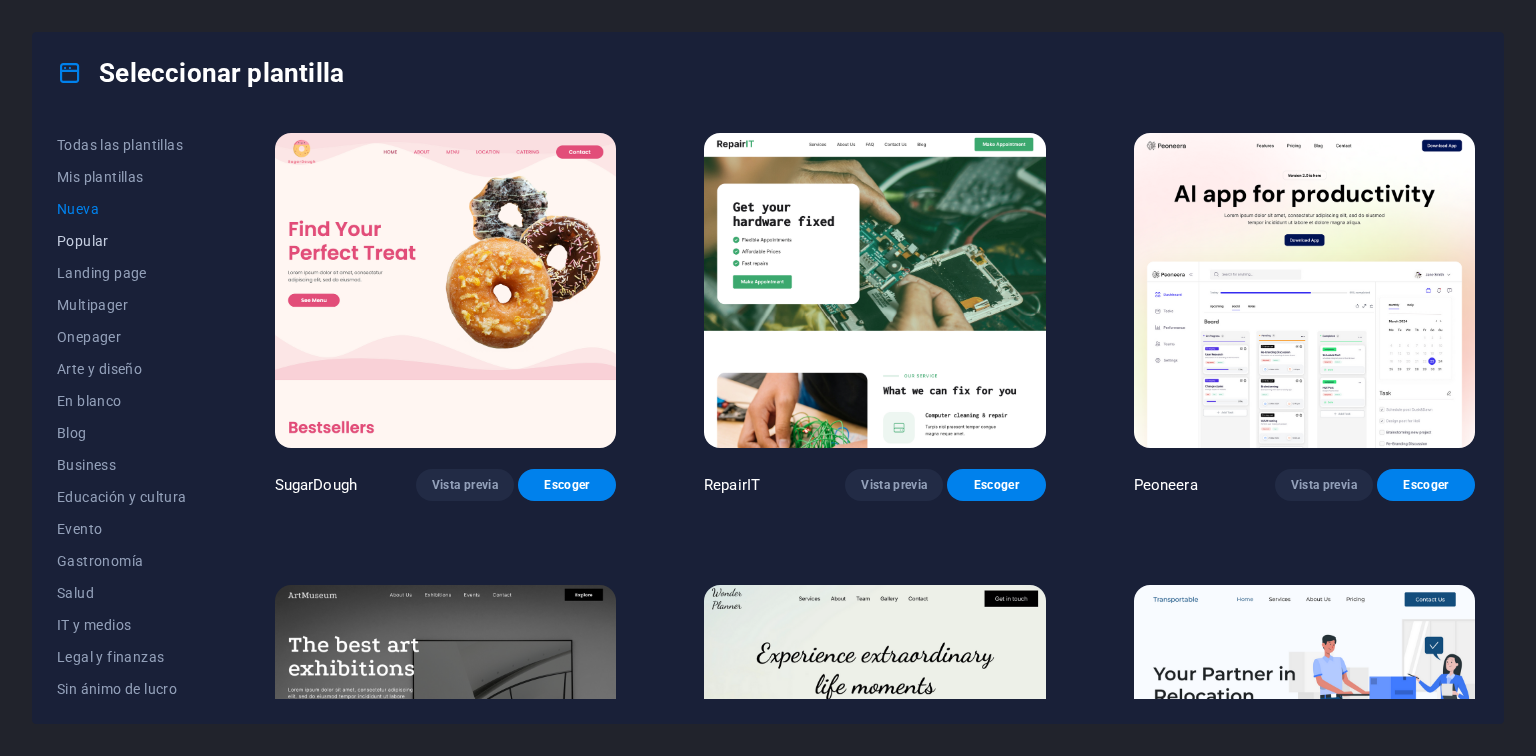 click on "Popular" at bounding box center [122, 241] 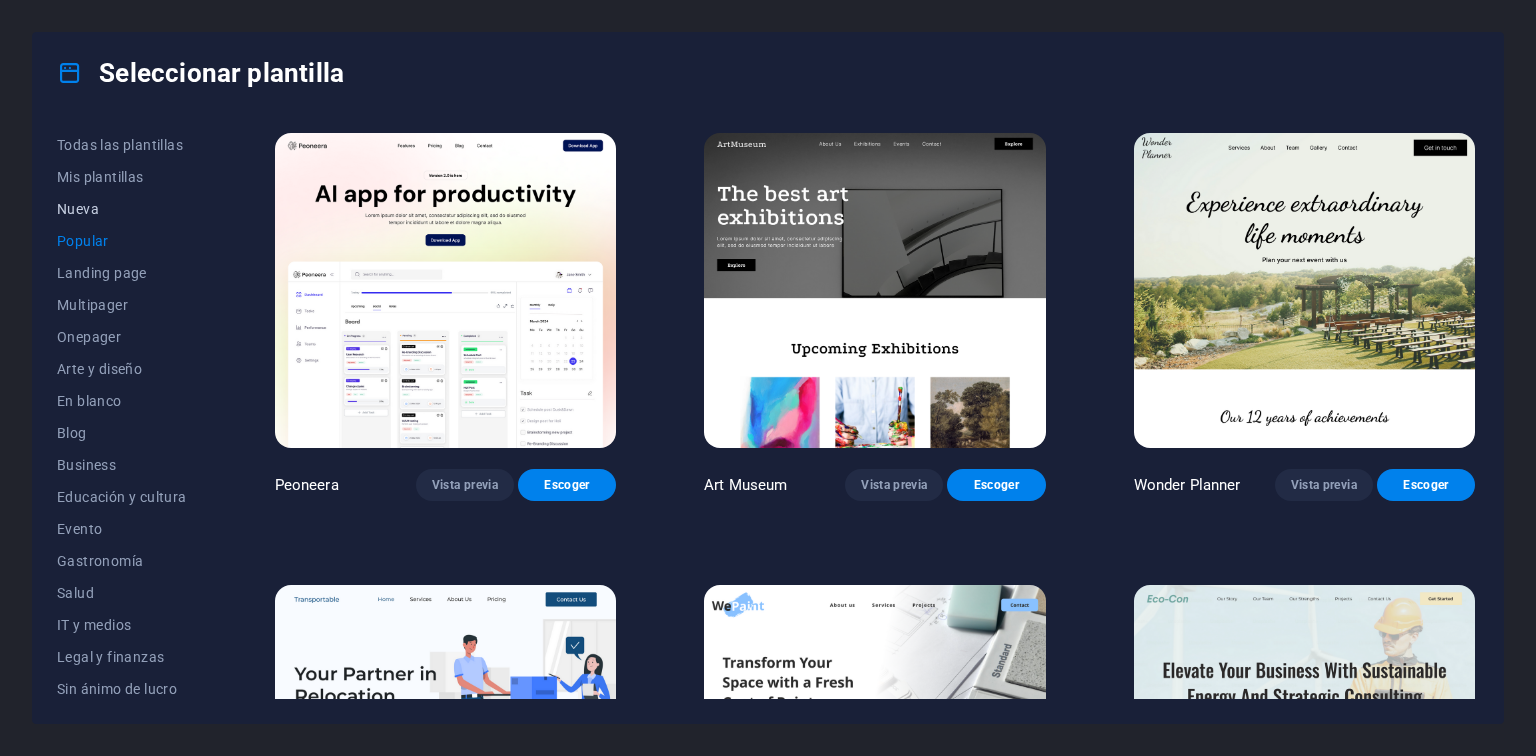 click on "Nueva" at bounding box center [122, 209] 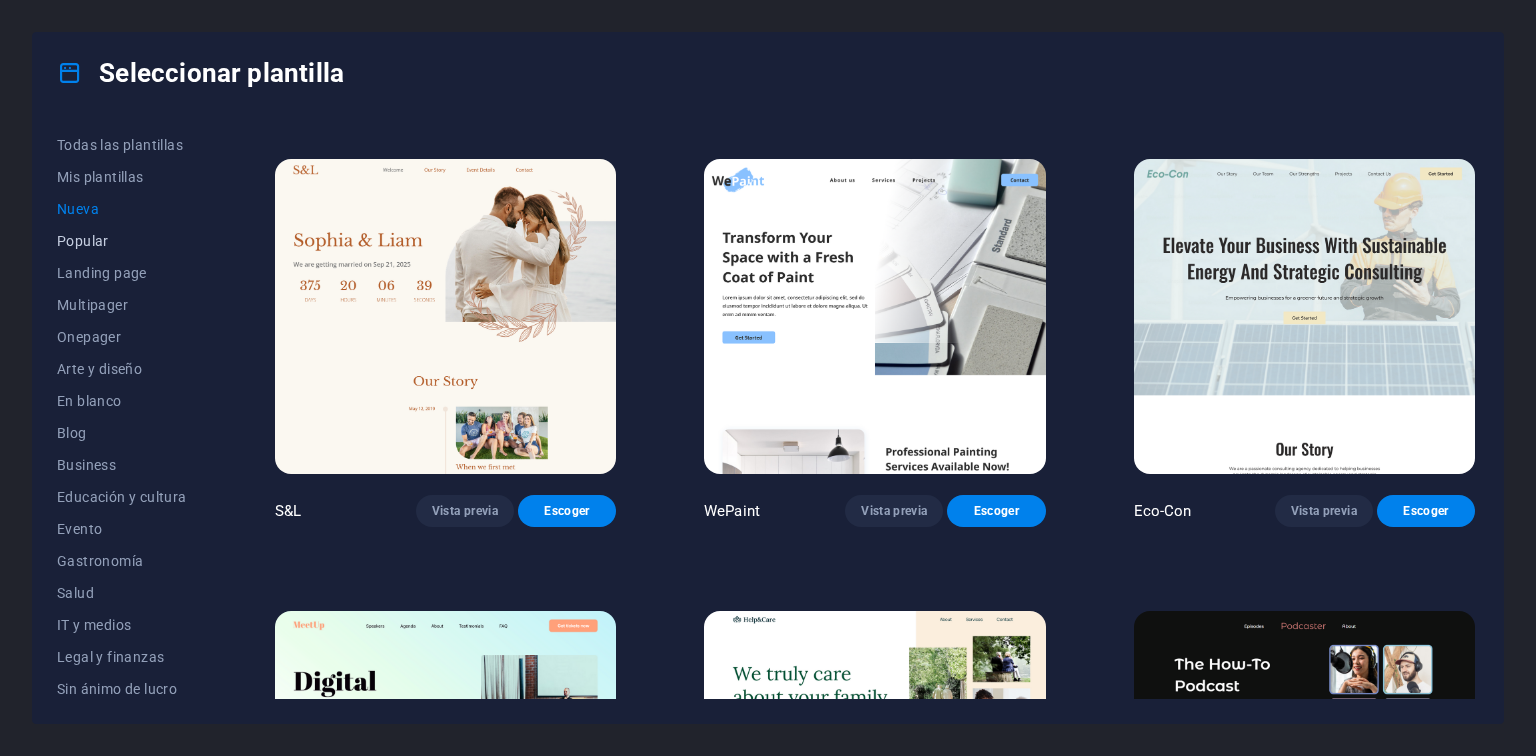 click on "Popular" at bounding box center [122, 241] 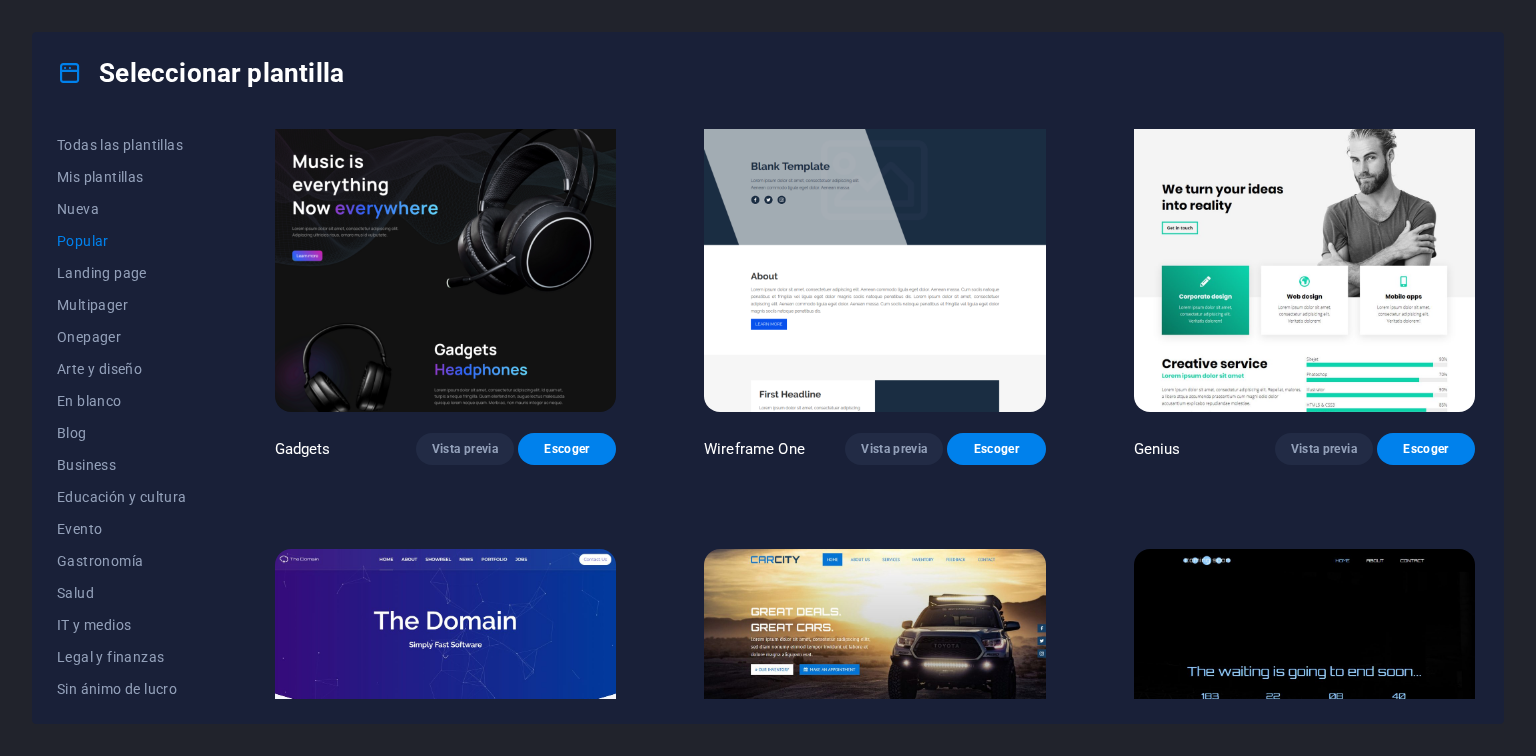 scroll, scrollTop: 1391, scrollLeft: 0, axis: vertical 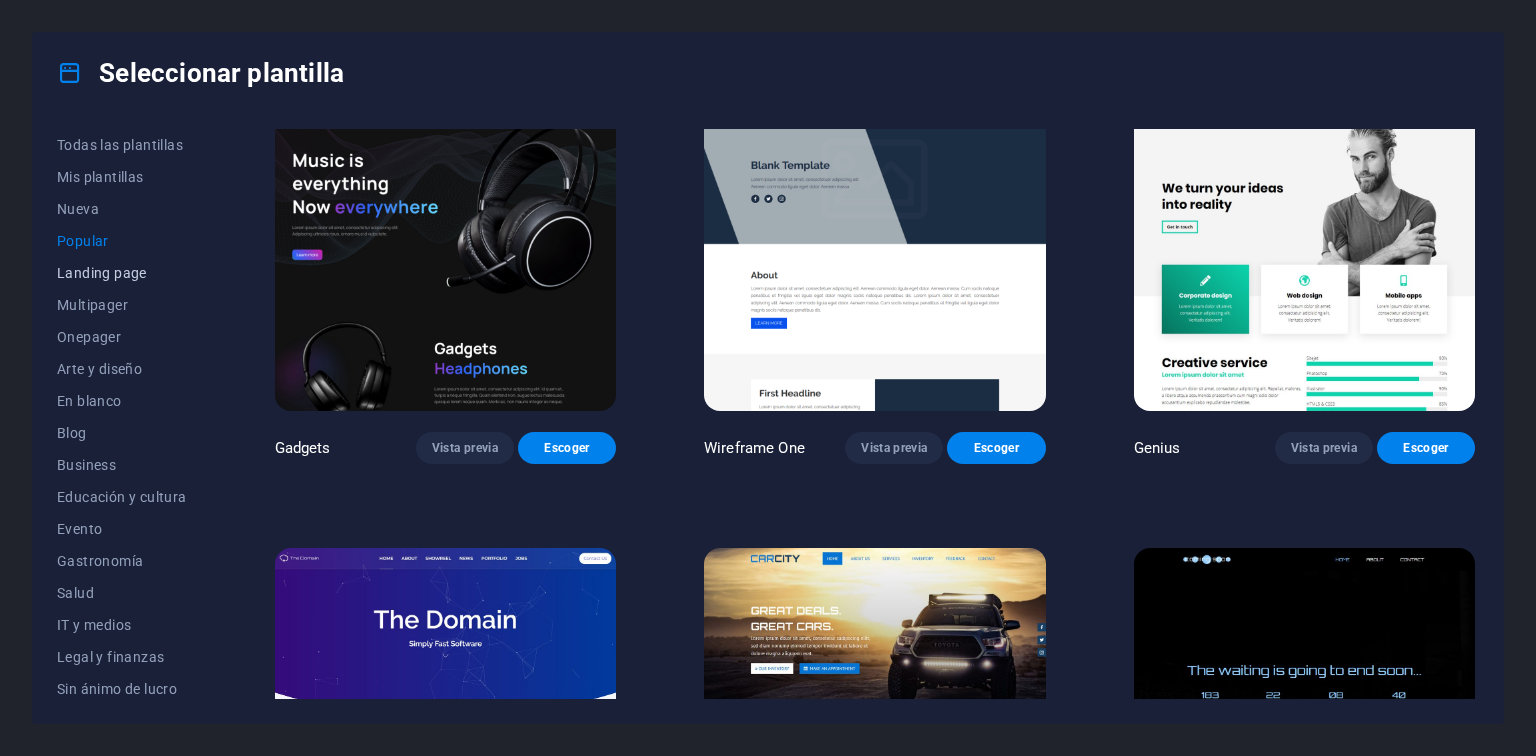 click on "Landing page" at bounding box center [122, 273] 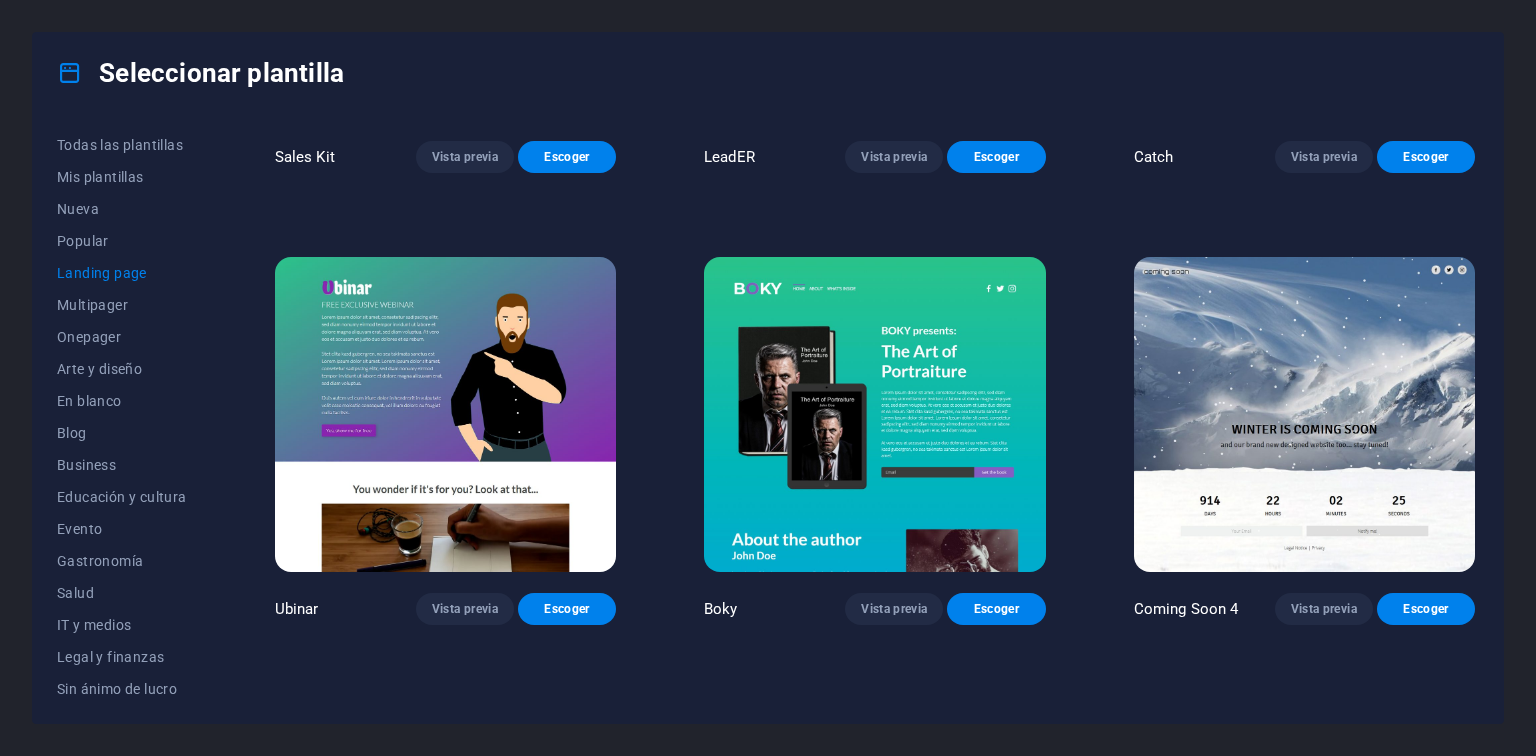 scroll, scrollTop: 3032, scrollLeft: 0, axis: vertical 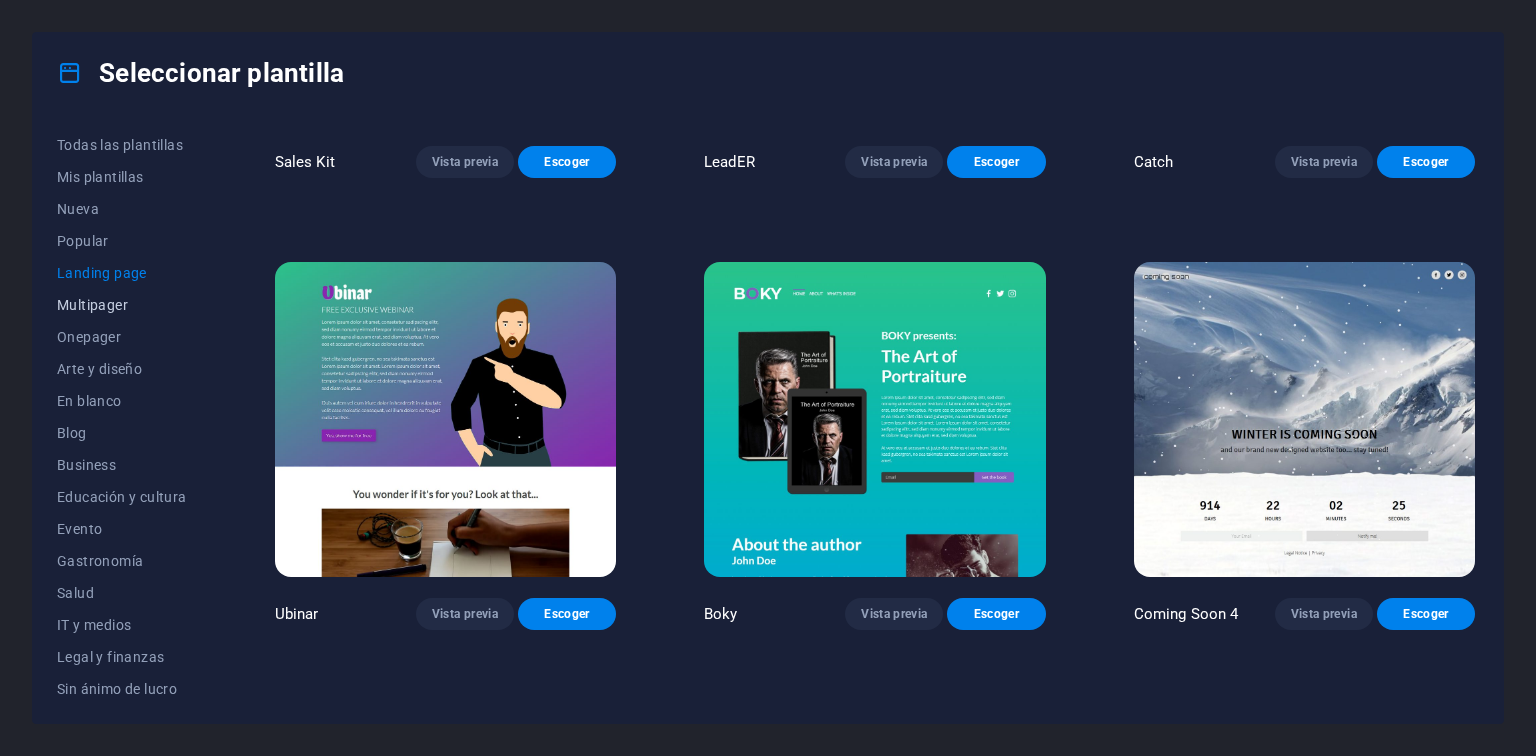 click on "Multipager" at bounding box center [122, 305] 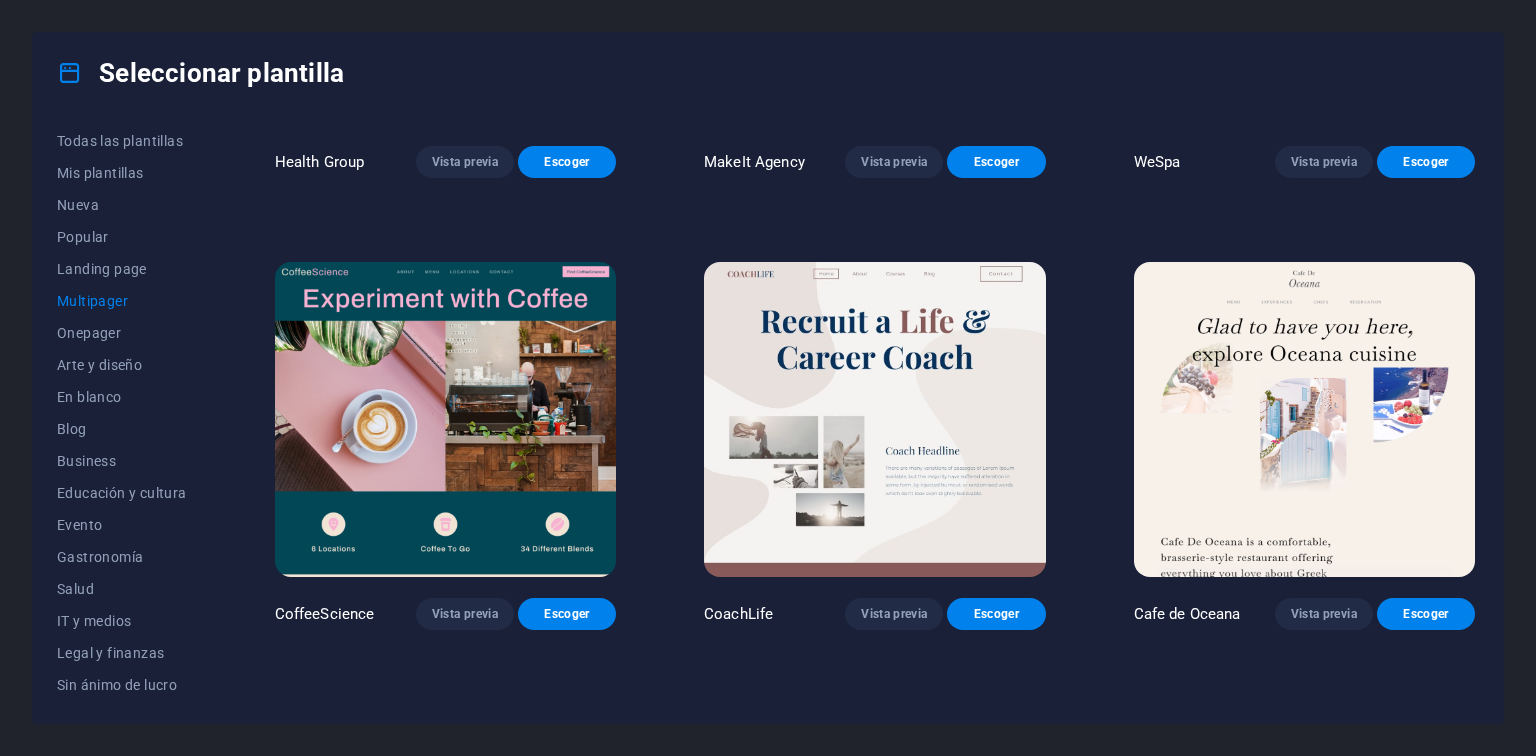 scroll, scrollTop: 5, scrollLeft: 0, axis: vertical 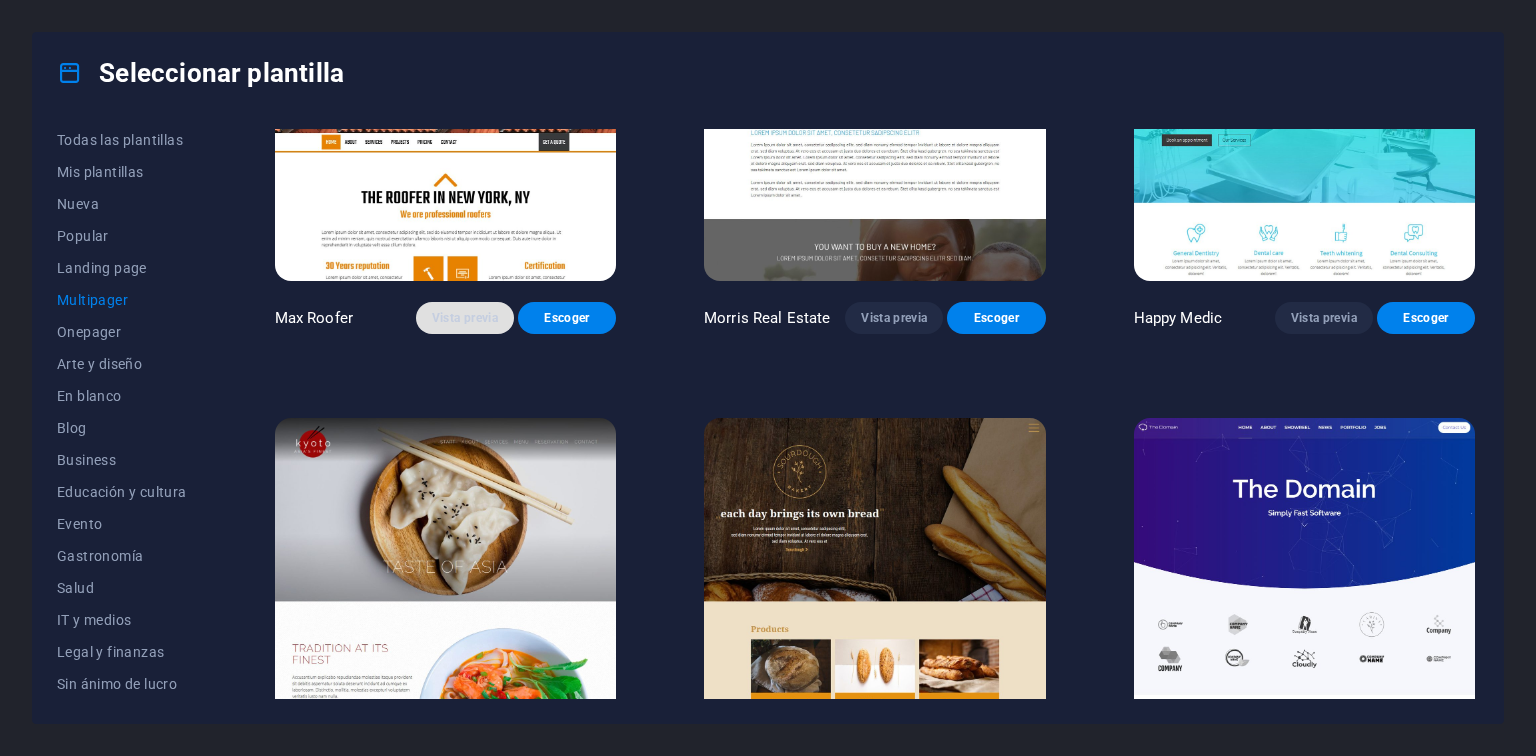 click on "Vista previa" at bounding box center [465, 318] 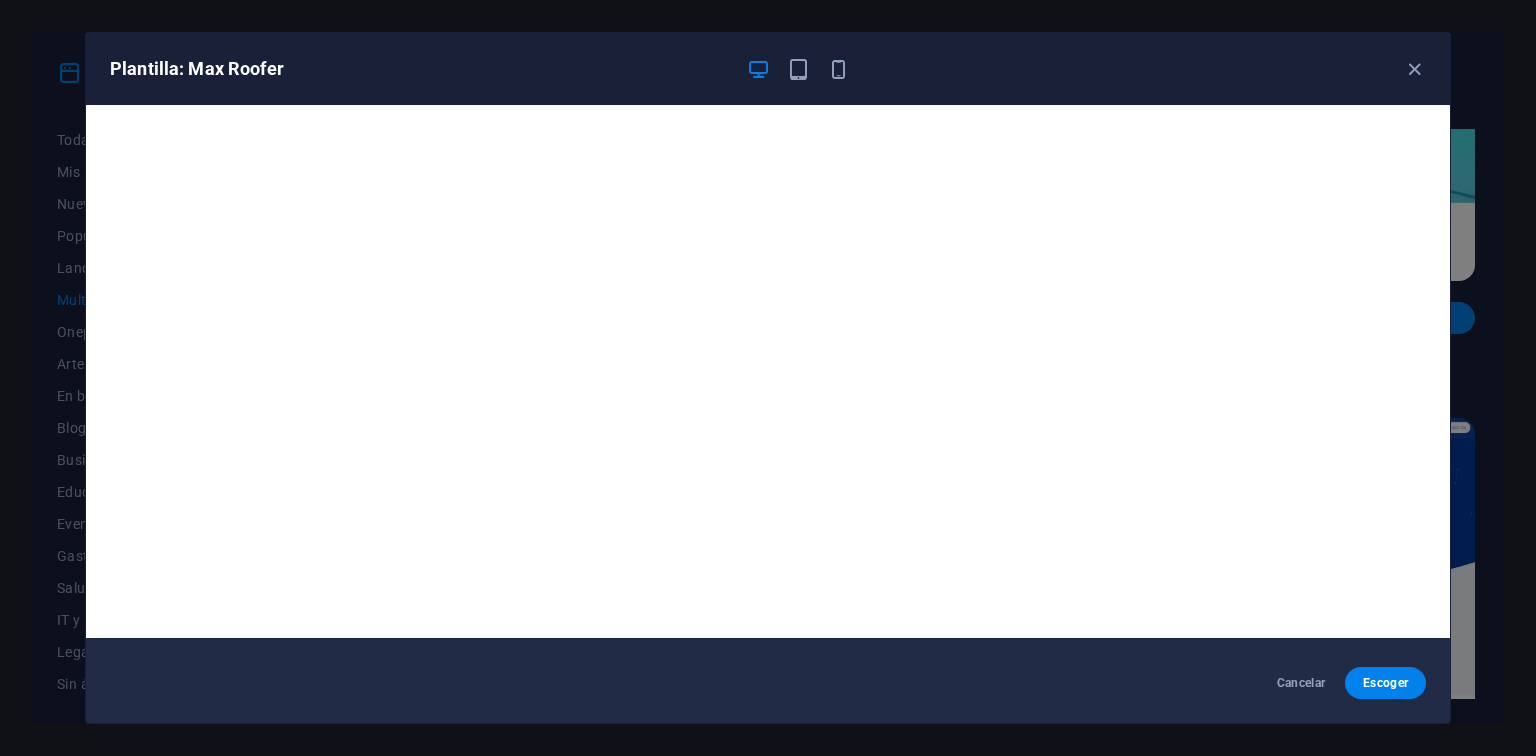scroll, scrollTop: 0, scrollLeft: 0, axis: both 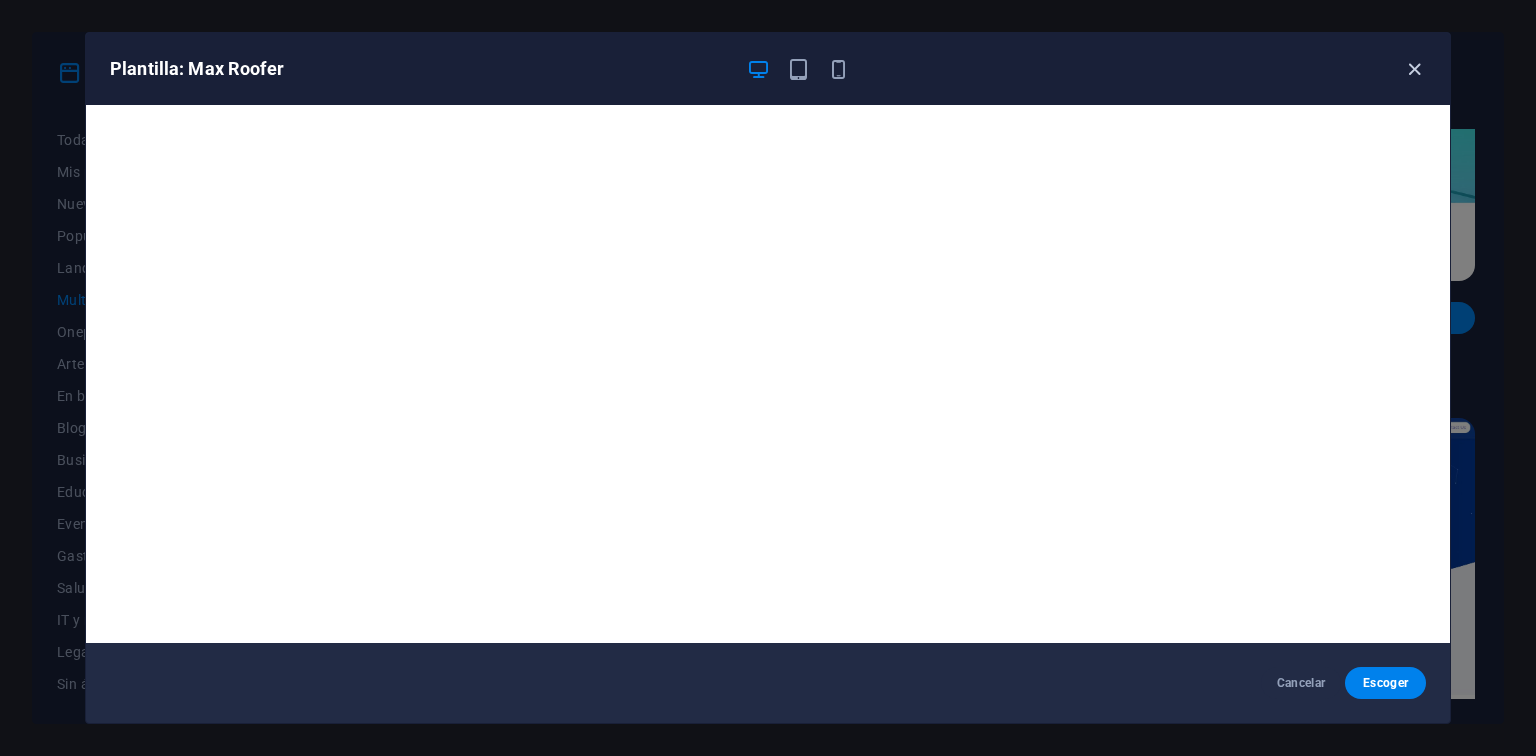 click at bounding box center [1414, 69] 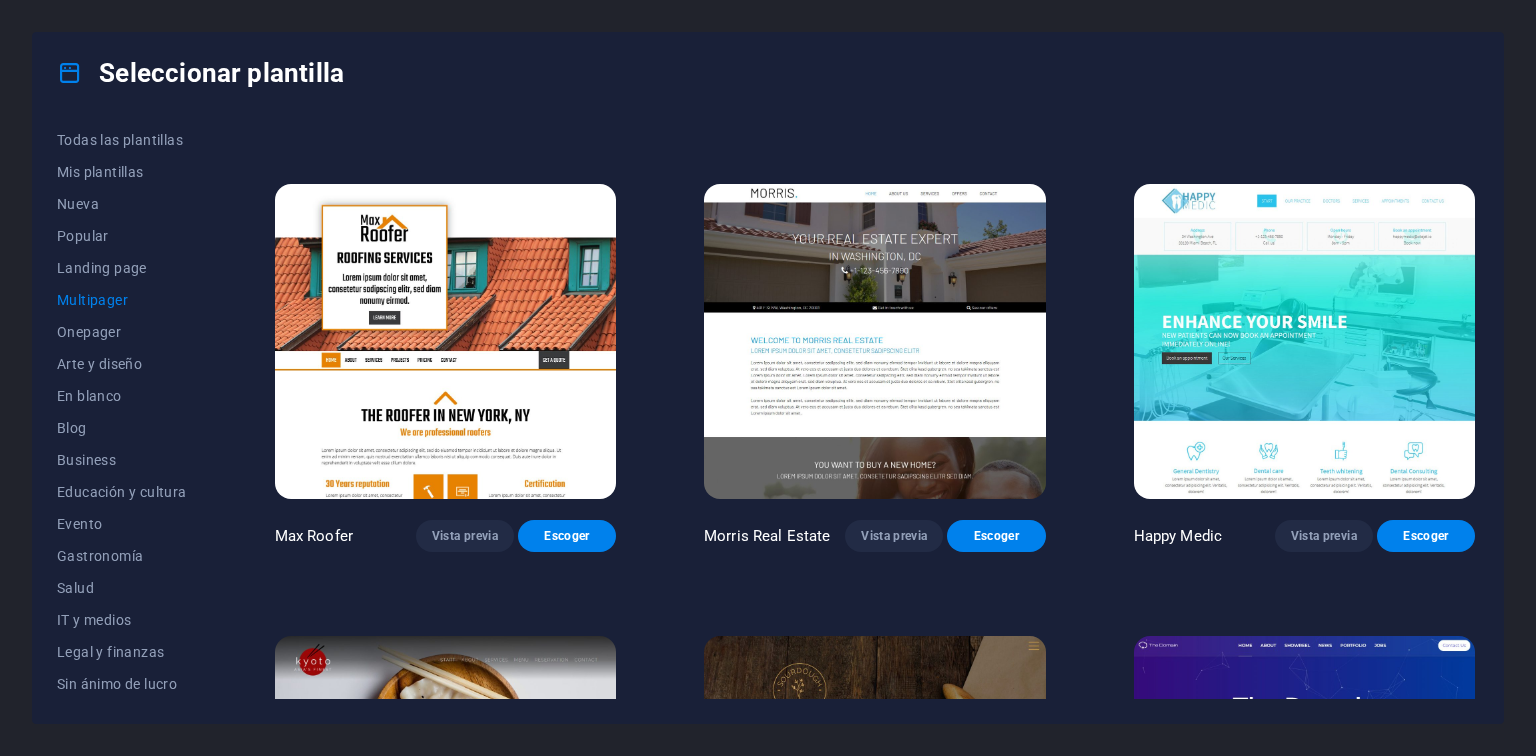 scroll, scrollTop: 5368, scrollLeft: 0, axis: vertical 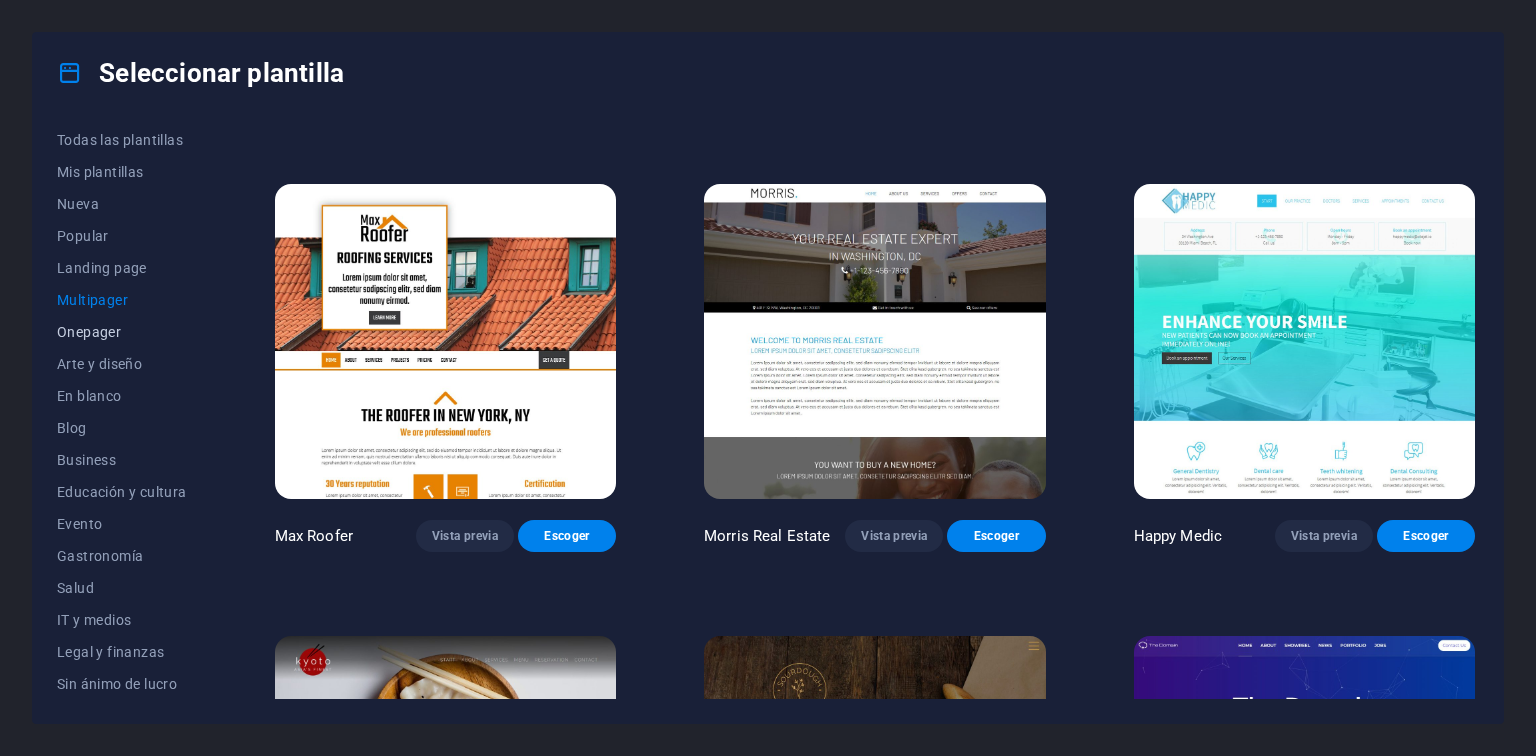 click on "Onepager" at bounding box center [122, 332] 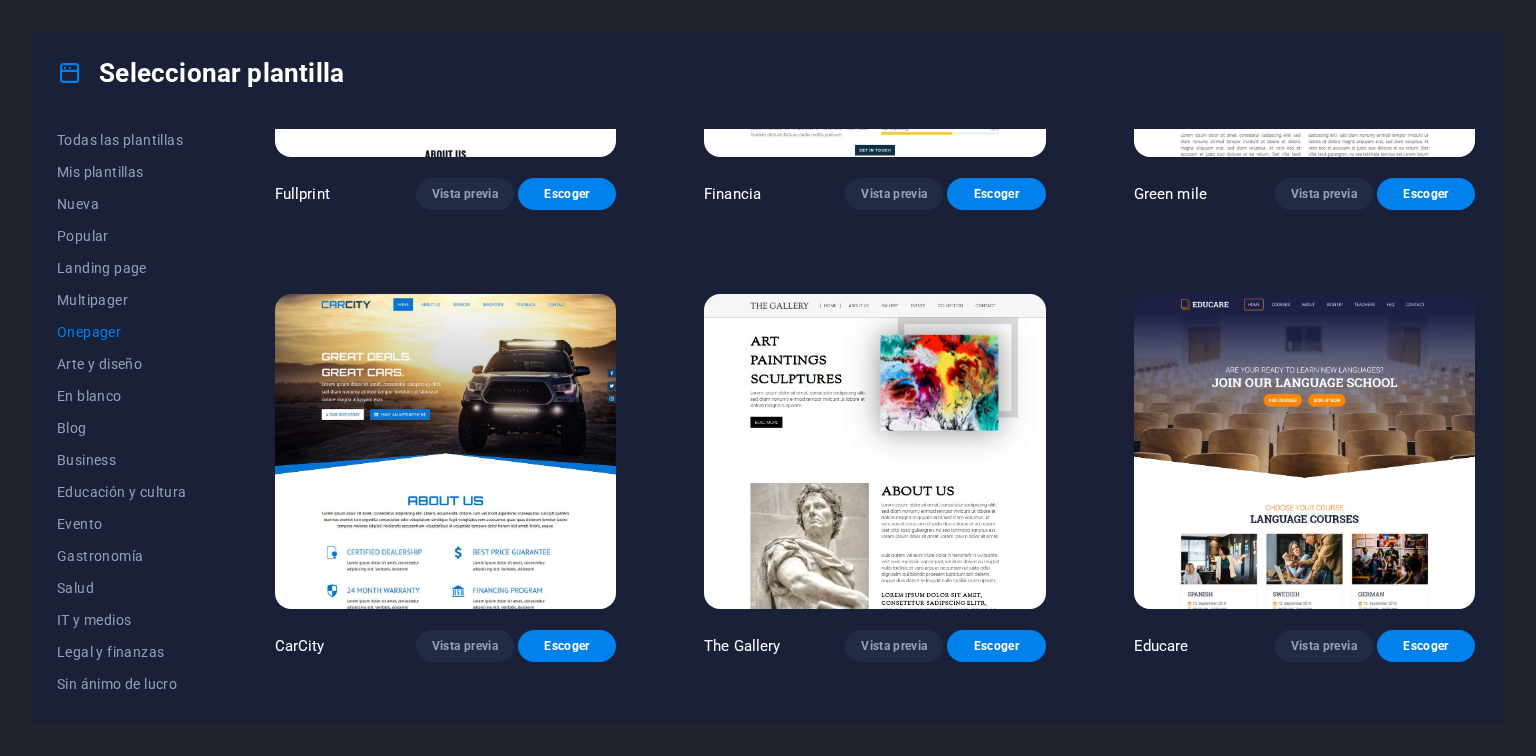 scroll, scrollTop: 5263, scrollLeft: 0, axis: vertical 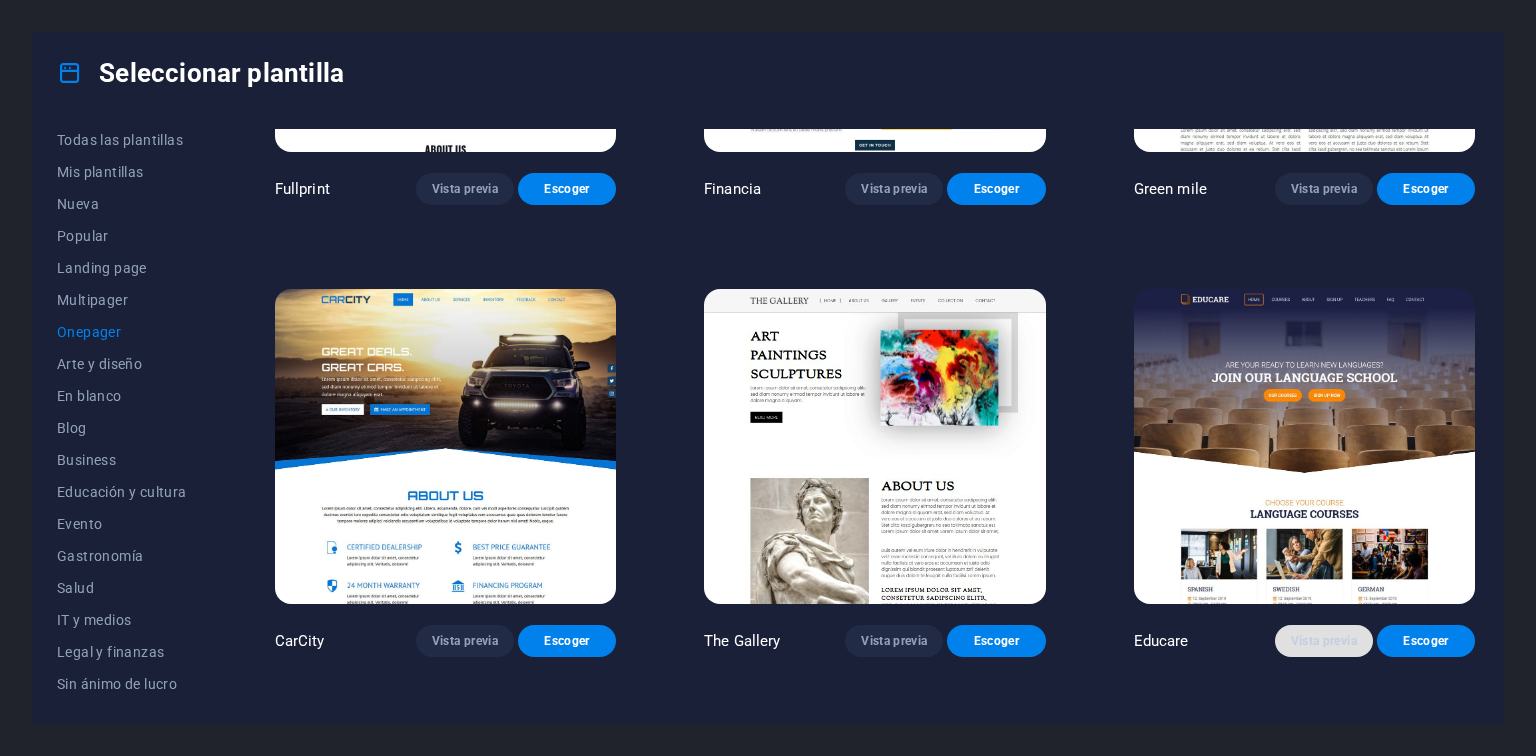 click on "Vista previa" at bounding box center [1324, 641] 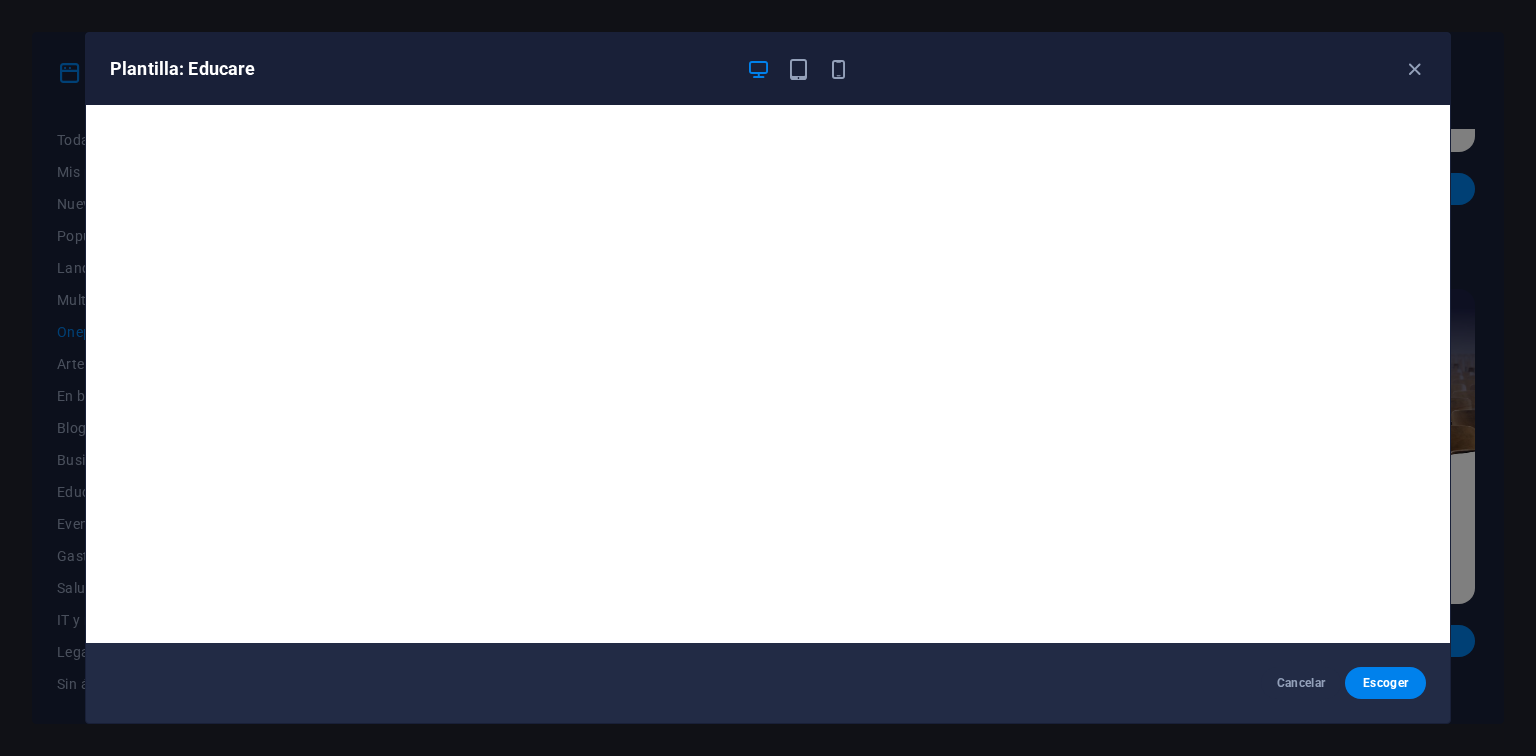 scroll, scrollTop: 0, scrollLeft: 0, axis: both 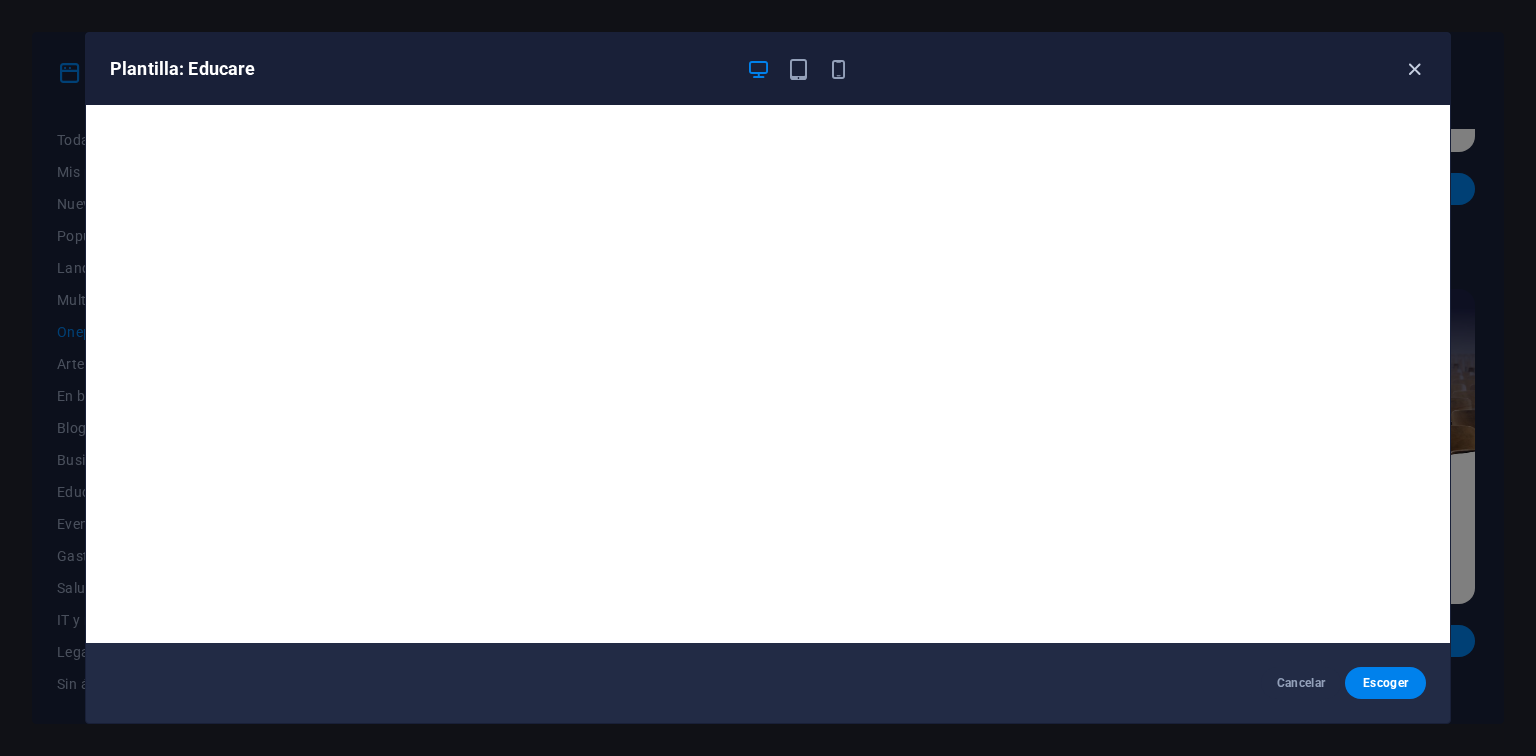 click at bounding box center (1414, 69) 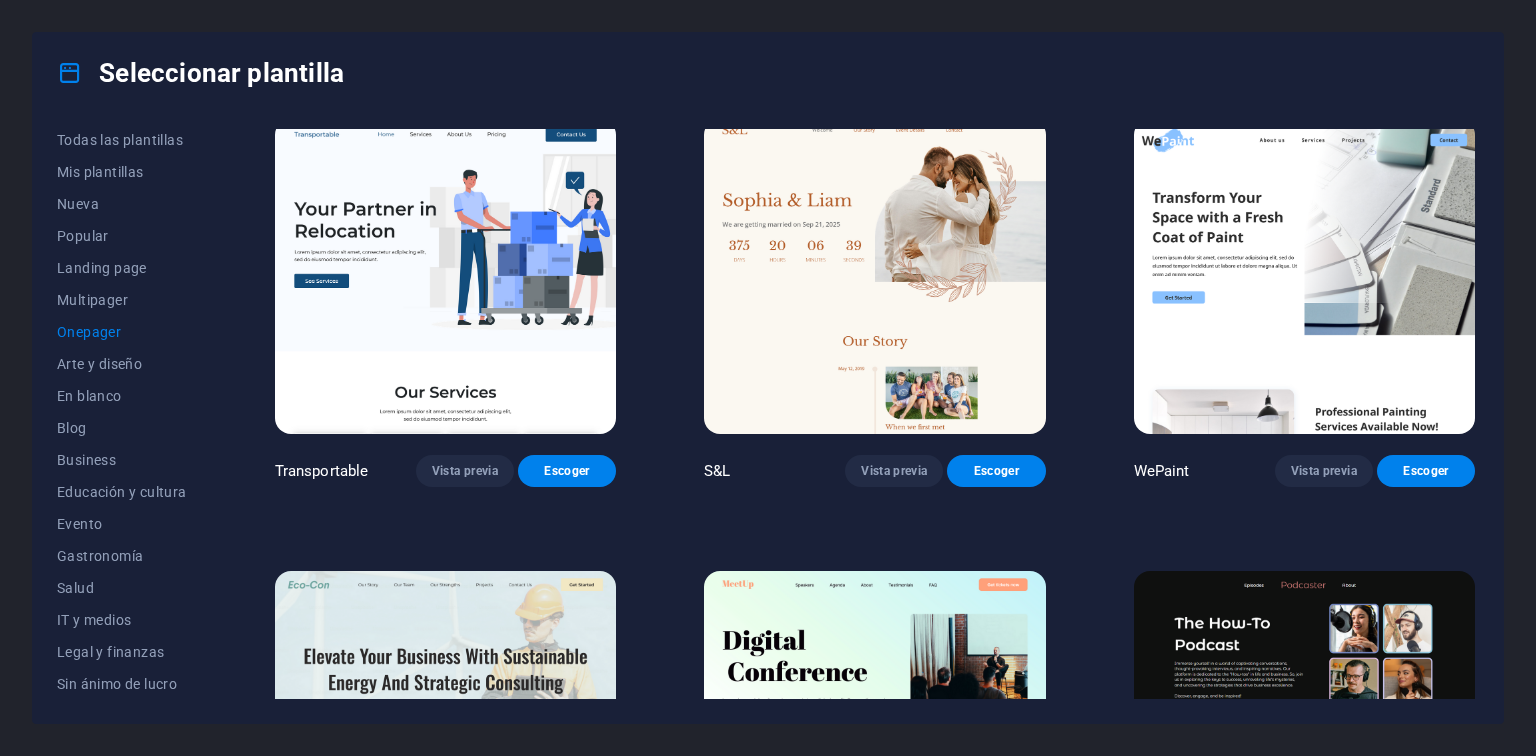 scroll, scrollTop: 15, scrollLeft: 0, axis: vertical 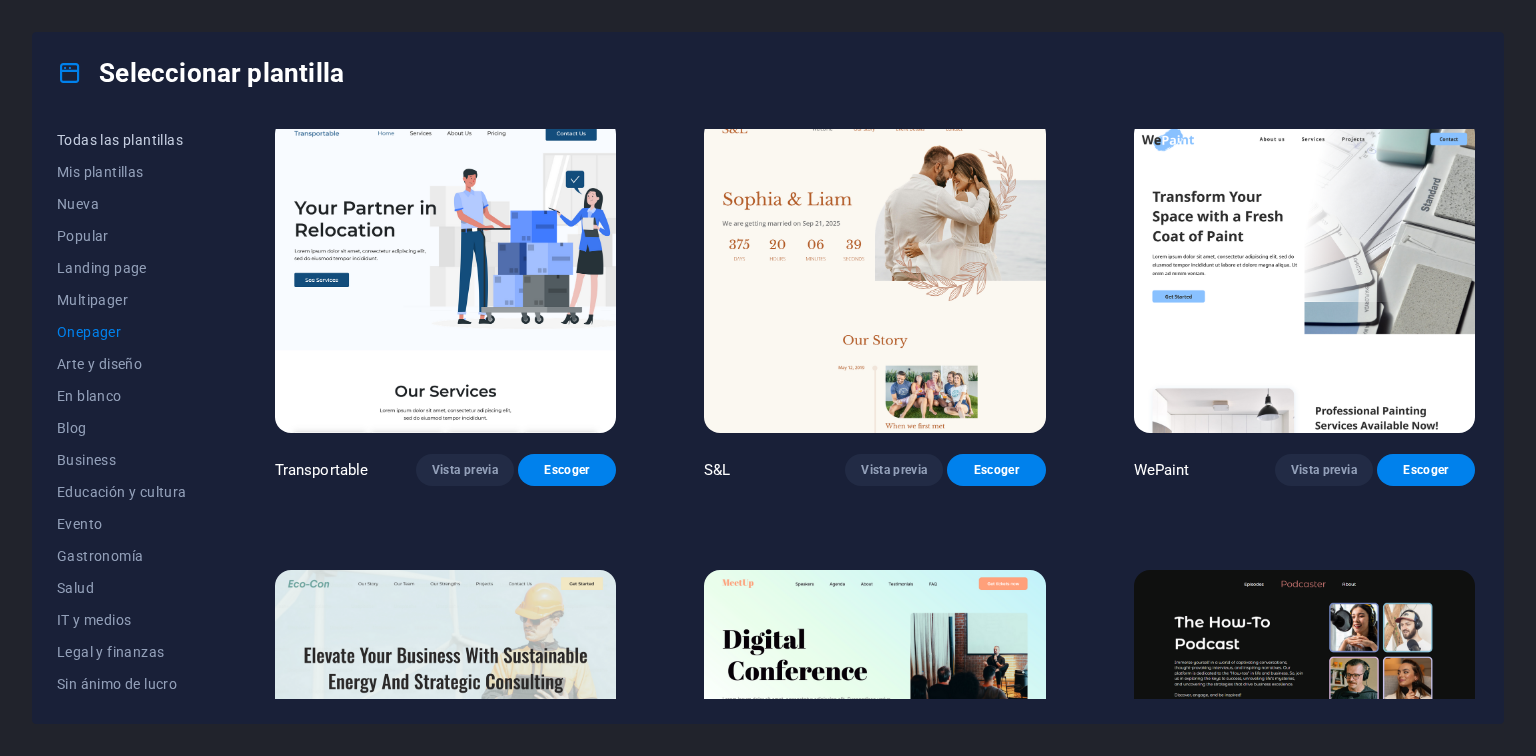click on "Todas las plantillas" at bounding box center [122, 140] 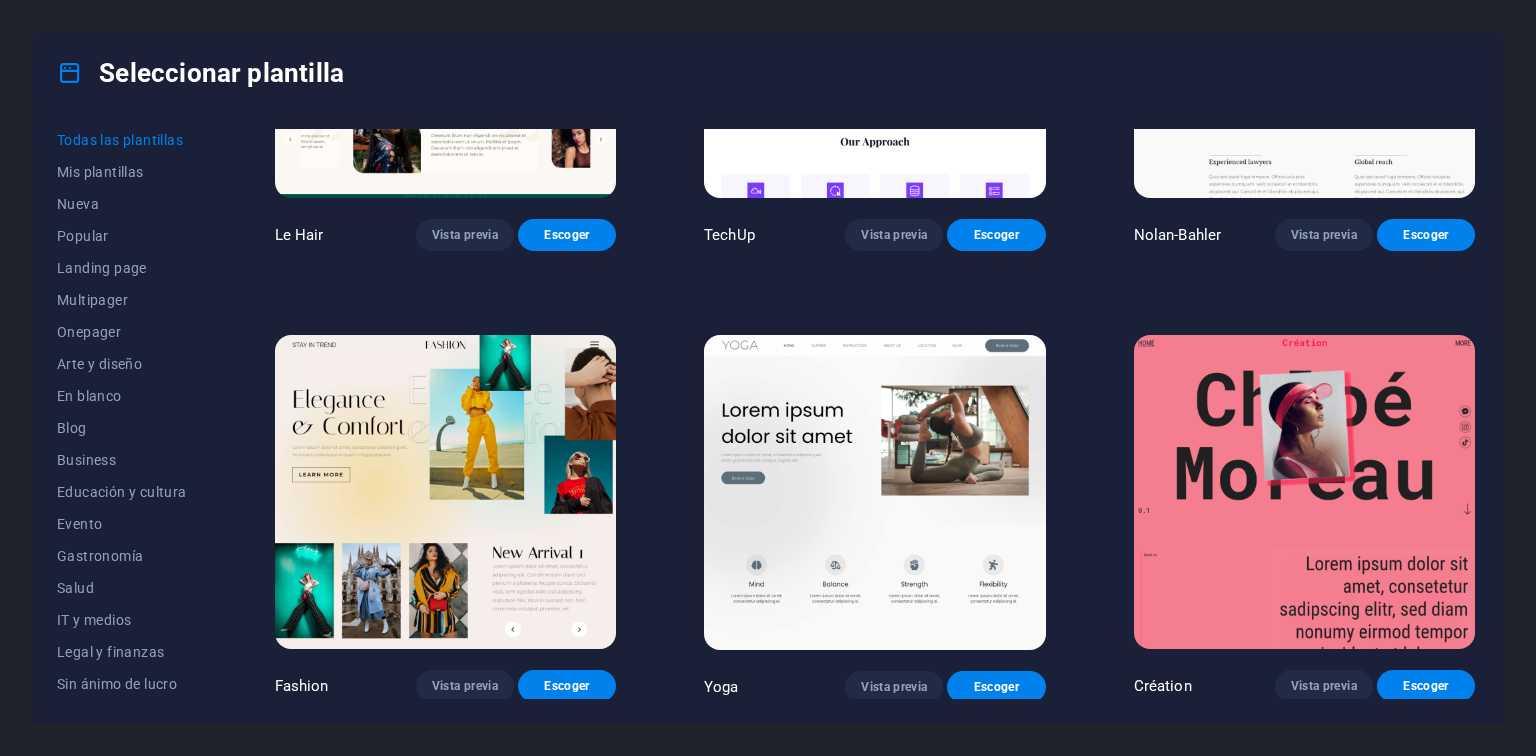 scroll, scrollTop: 6571, scrollLeft: 0, axis: vertical 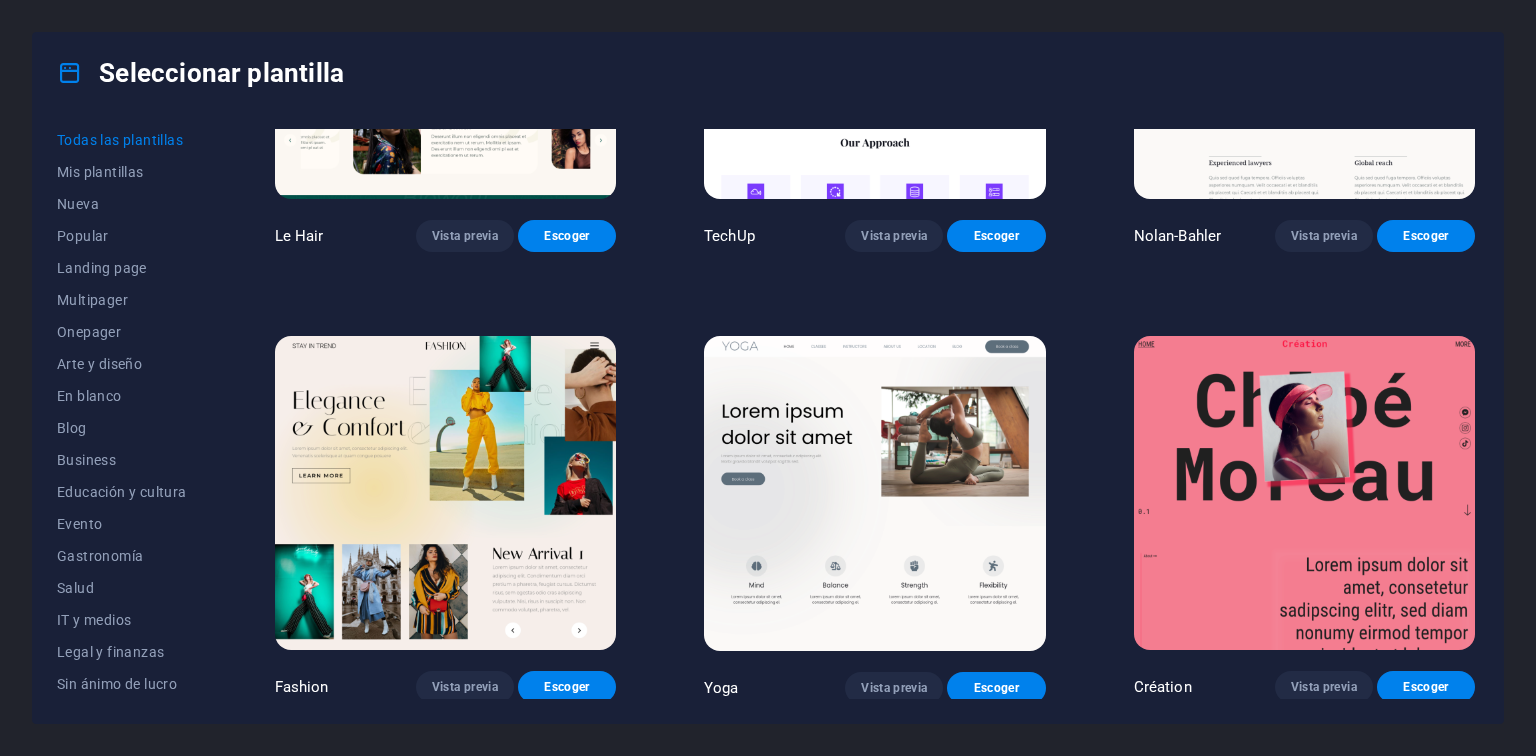 click at bounding box center (1304, 493) 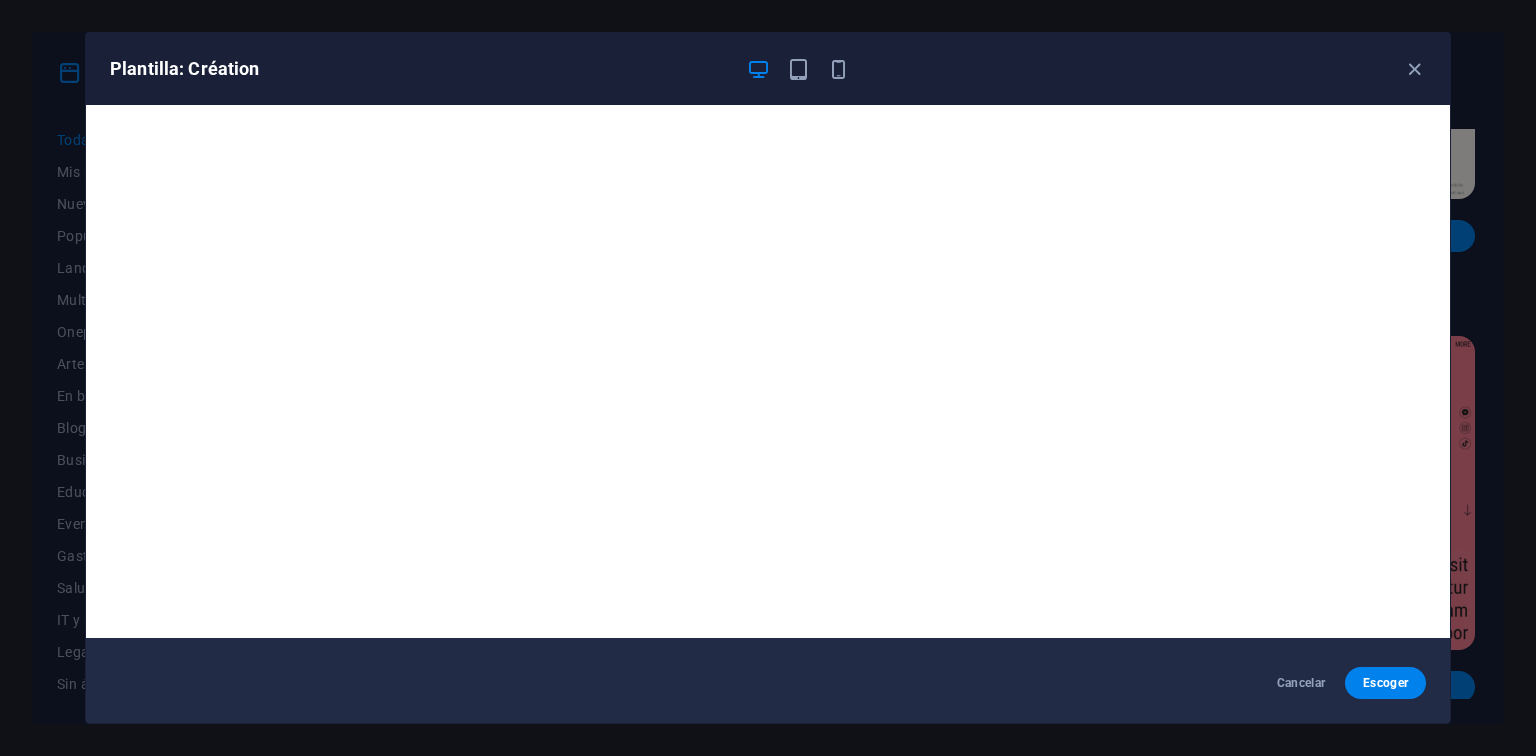scroll, scrollTop: 5, scrollLeft: 0, axis: vertical 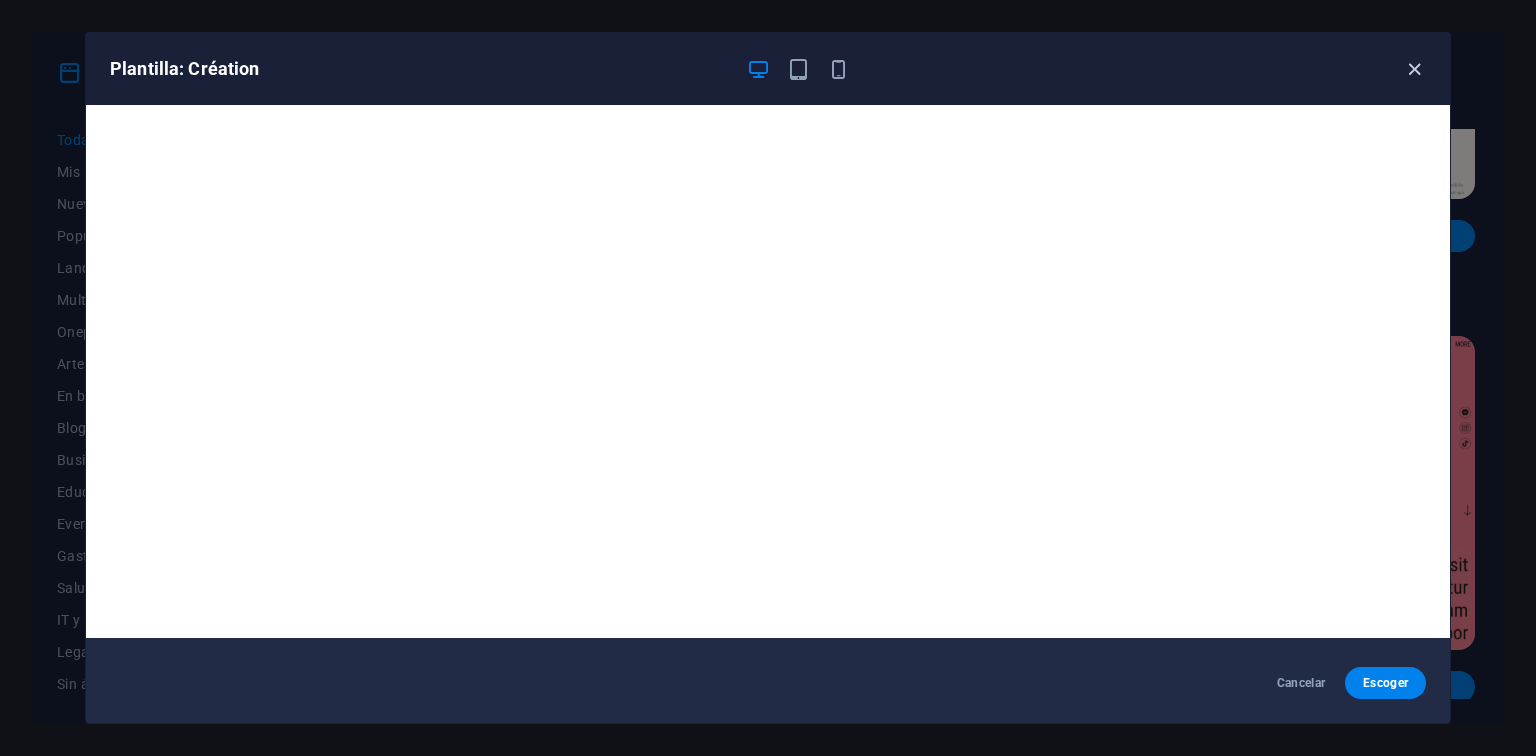 click at bounding box center [1414, 69] 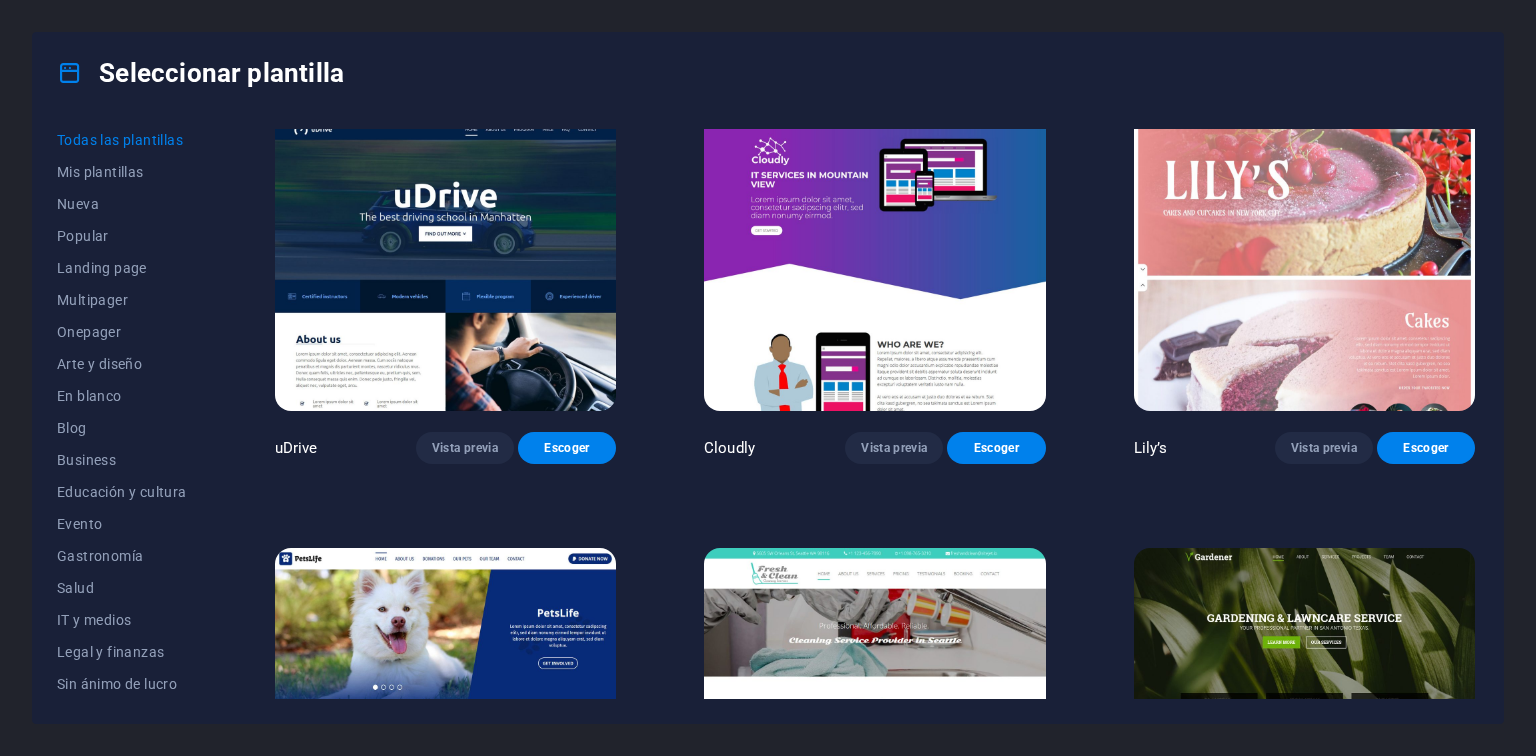 scroll, scrollTop: 14961, scrollLeft: 0, axis: vertical 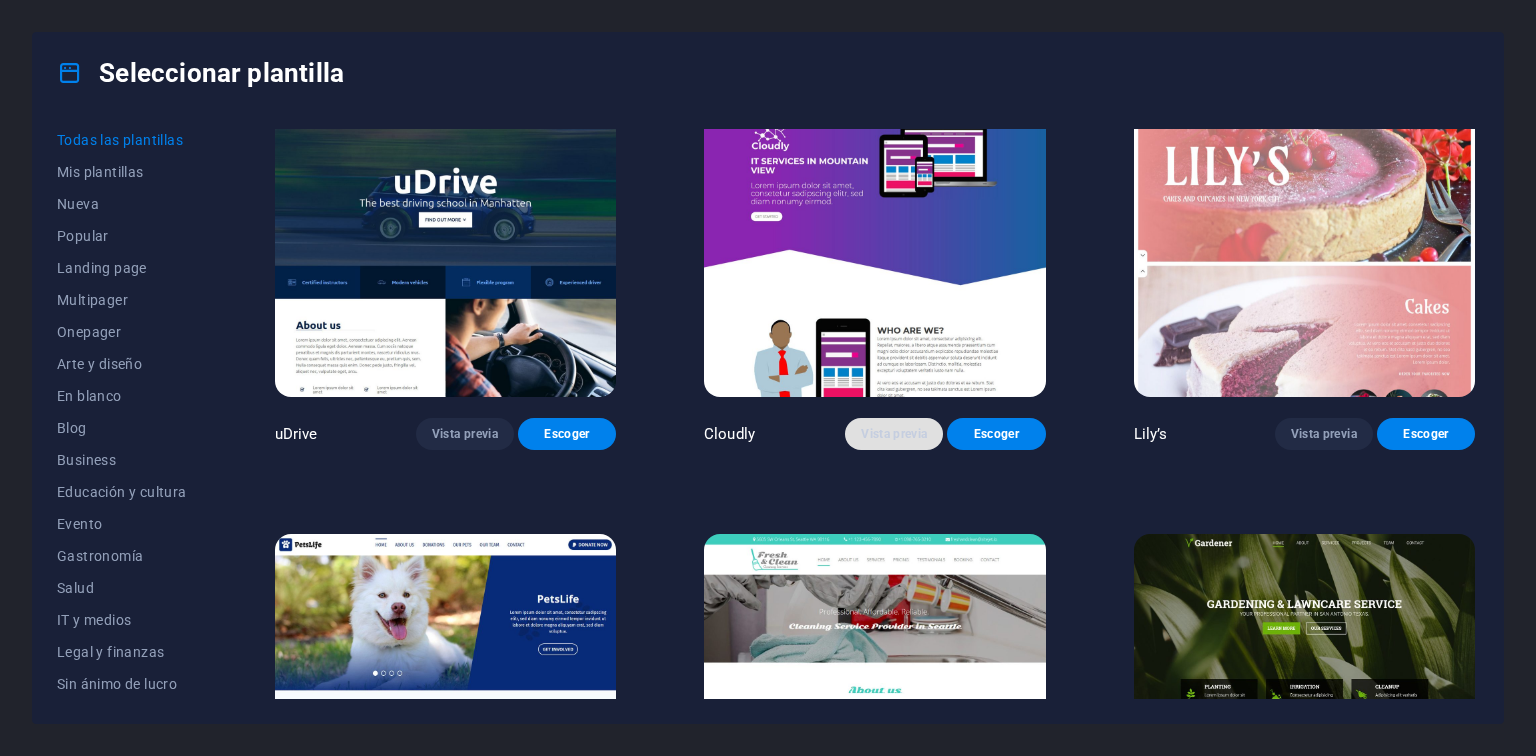 click on "Vista previa" at bounding box center [894, 434] 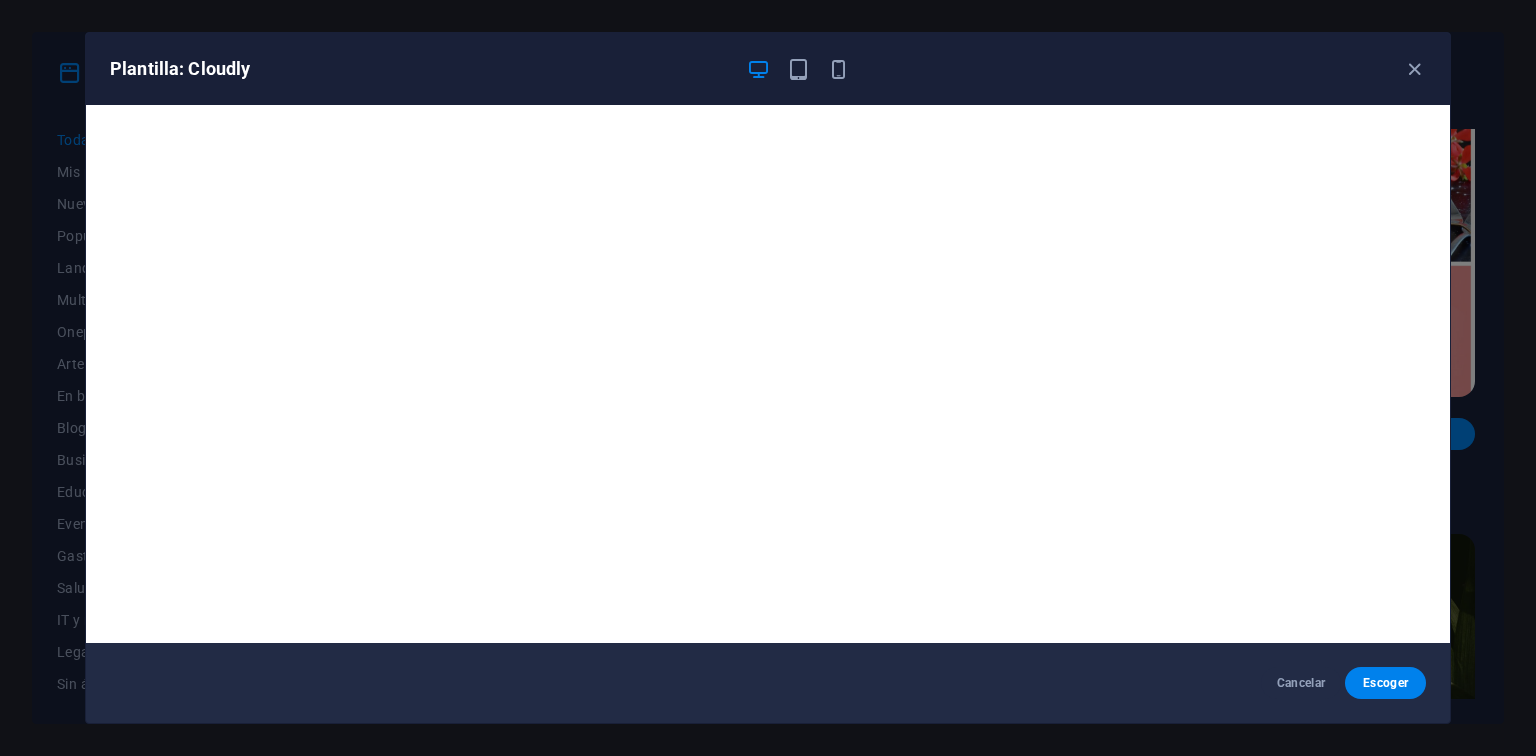 click on "Plantilla: Cloudly" at bounding box center [768, 69] 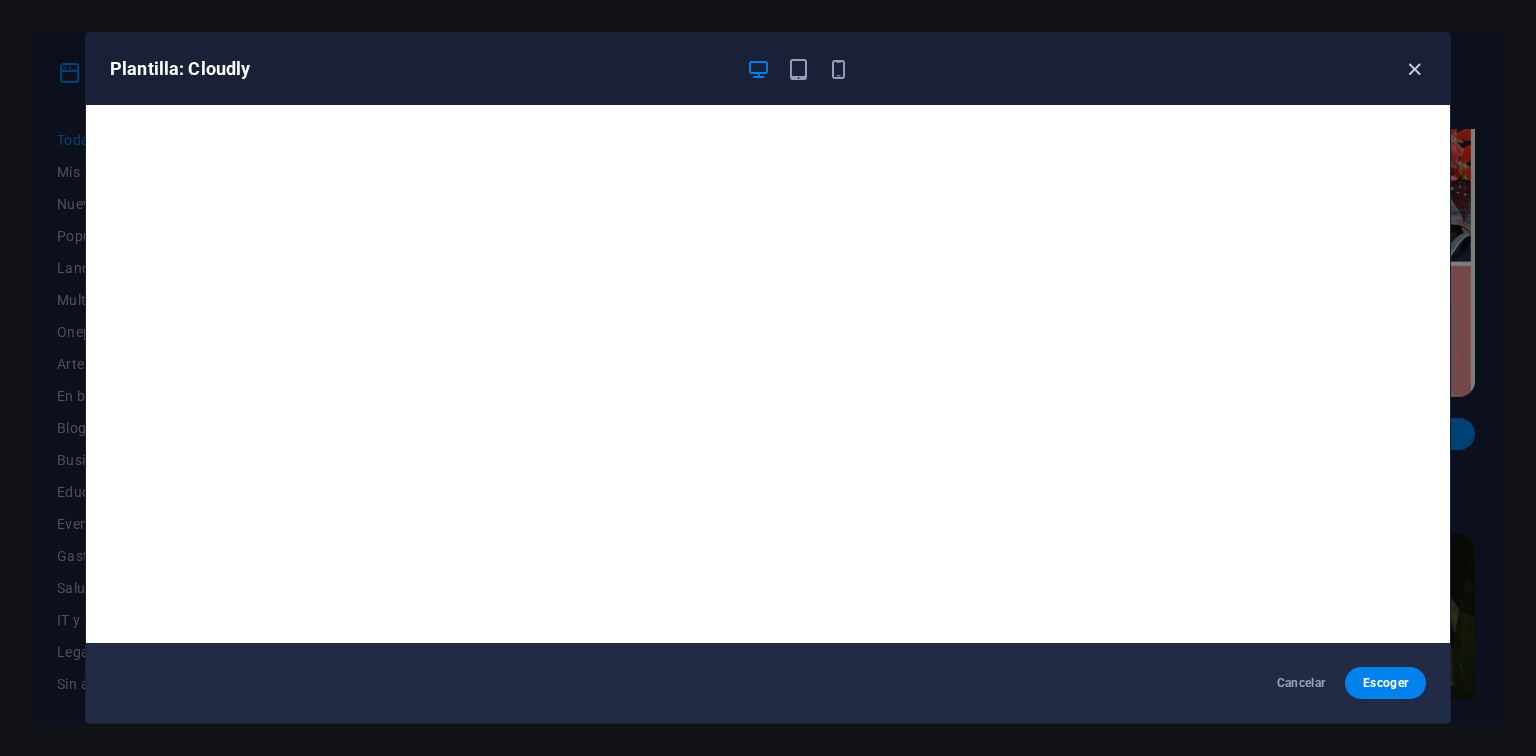 click at bounding box center (1414, 69) 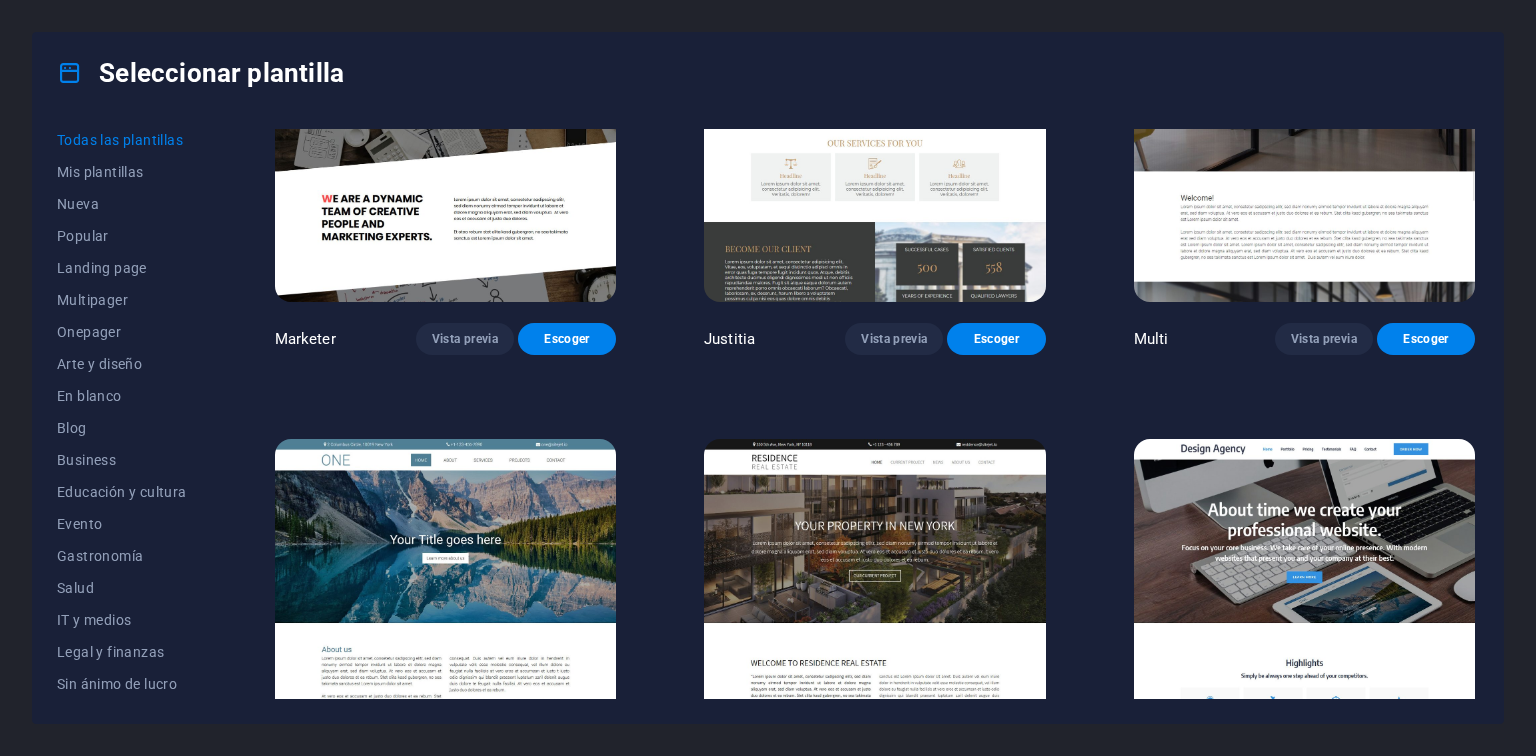 scroll, scrollTop: 18291, scrollLeft: 0, axis: vertical 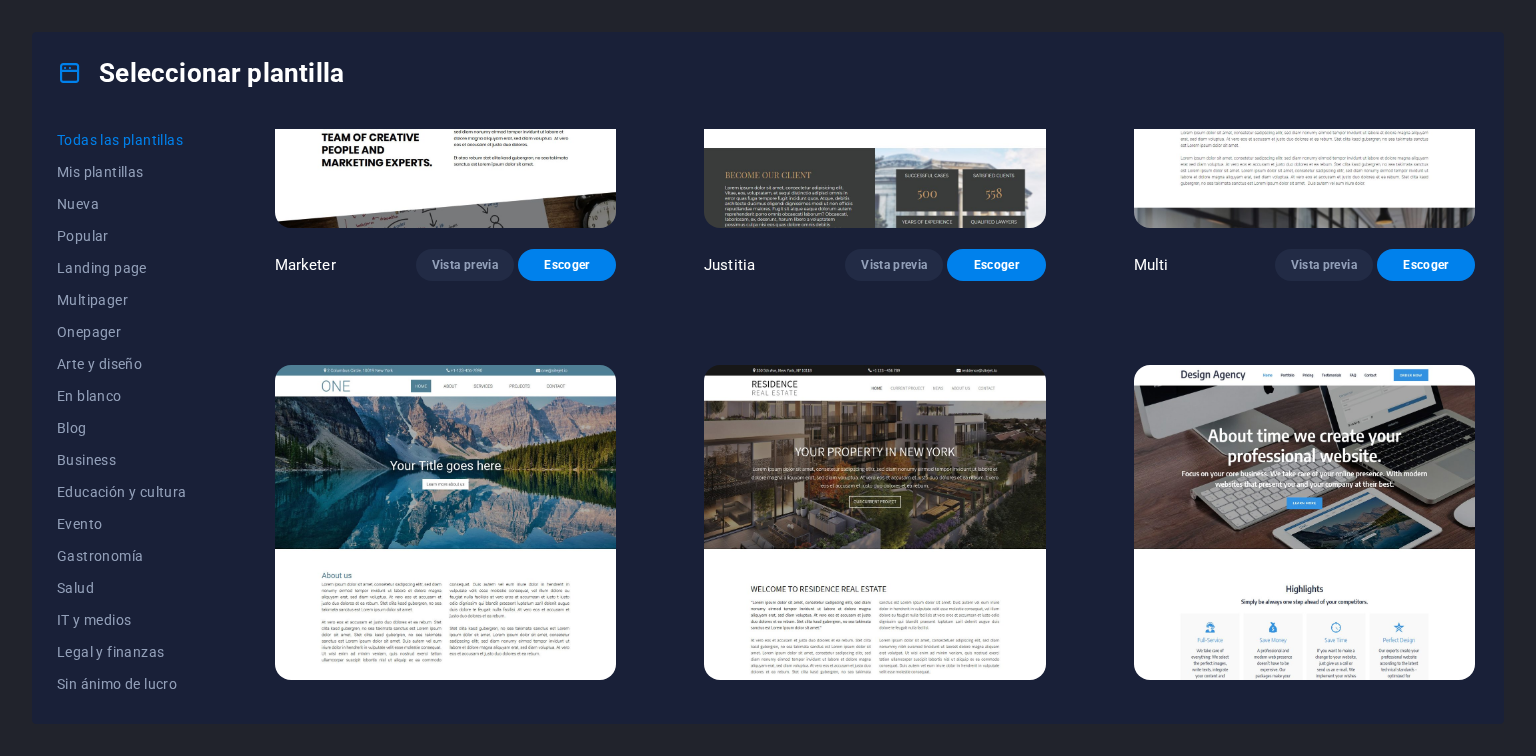 click at bounding box center (1304, 522) 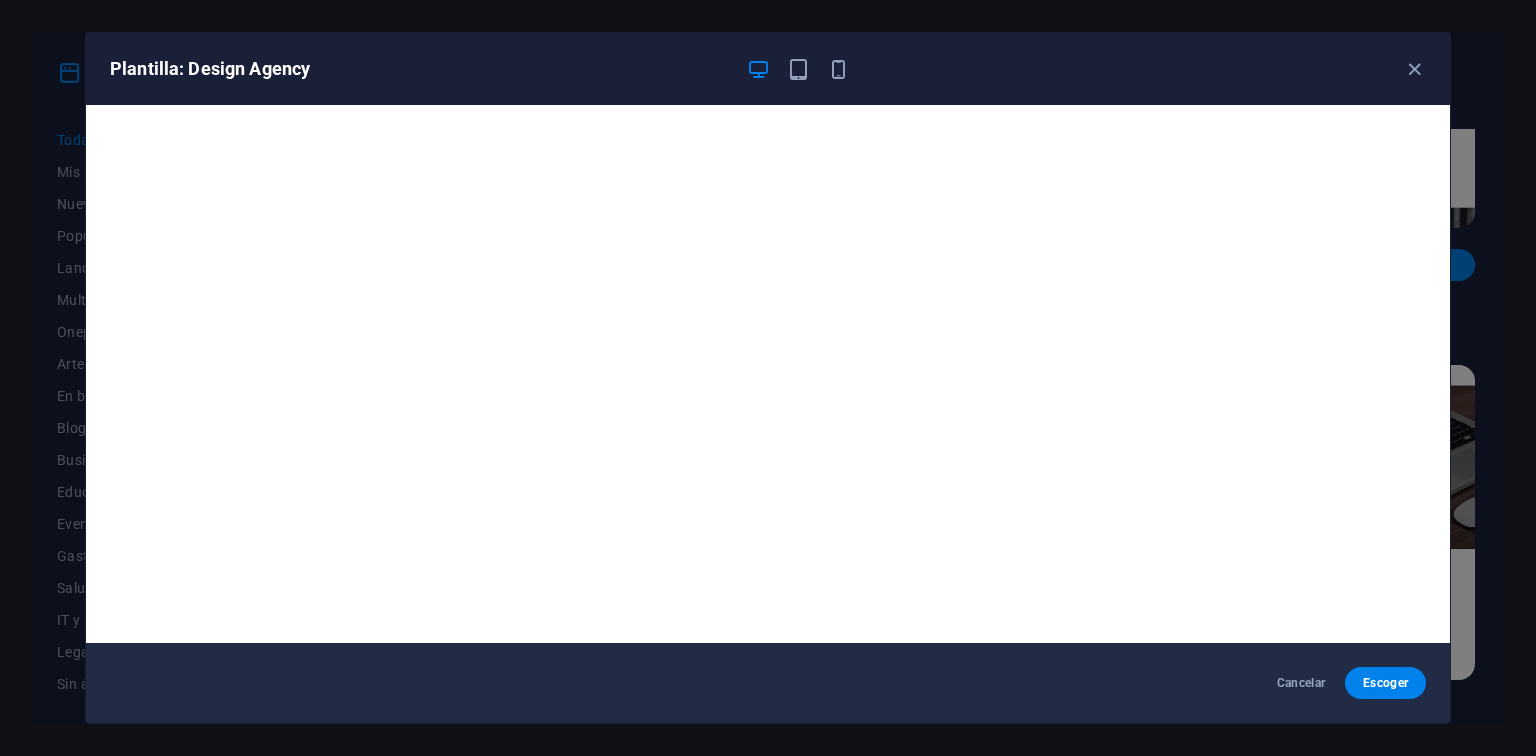 scroll, scrollTop: 5, scrollLeft: 0, axis: vertical 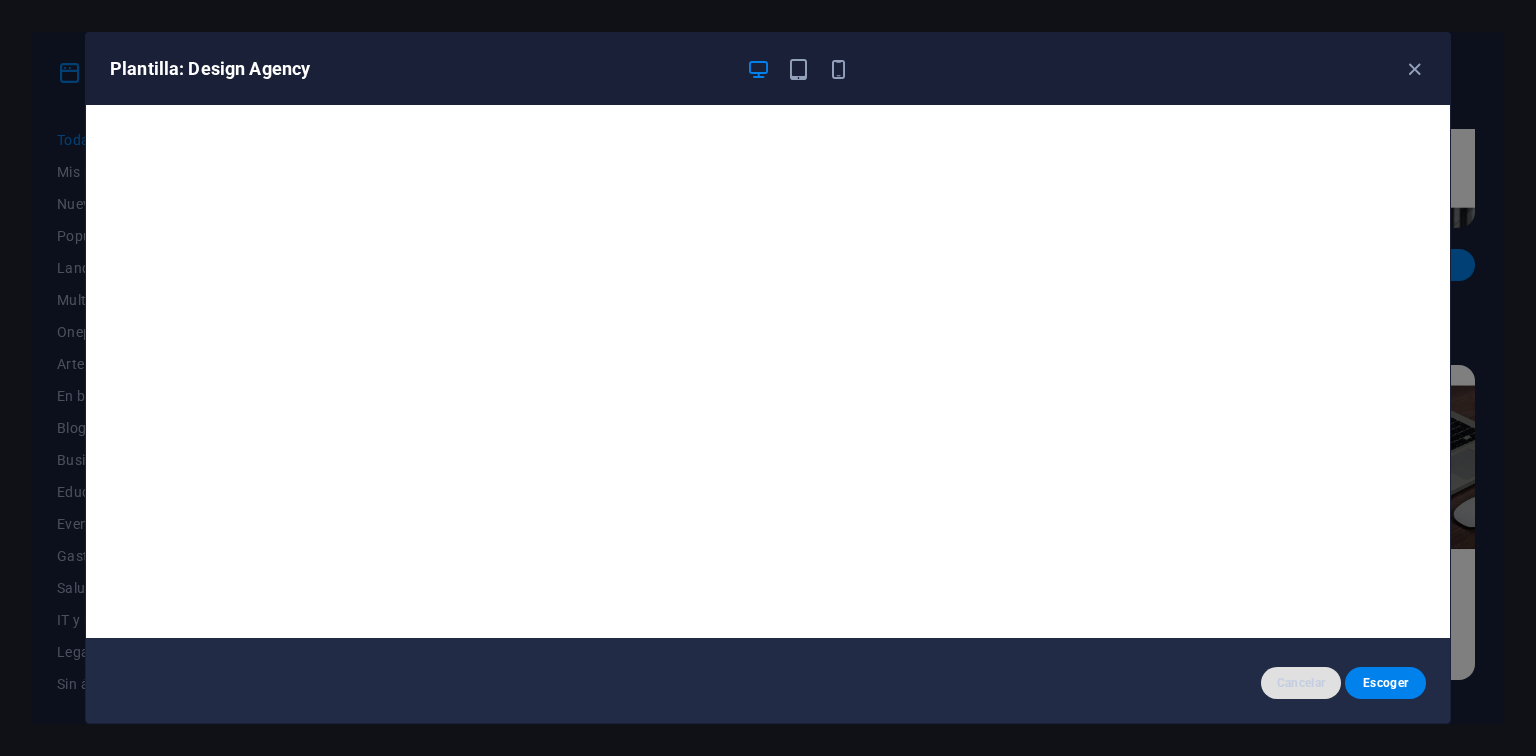 click on "Cancelar" at bounding box center (1301, 683) 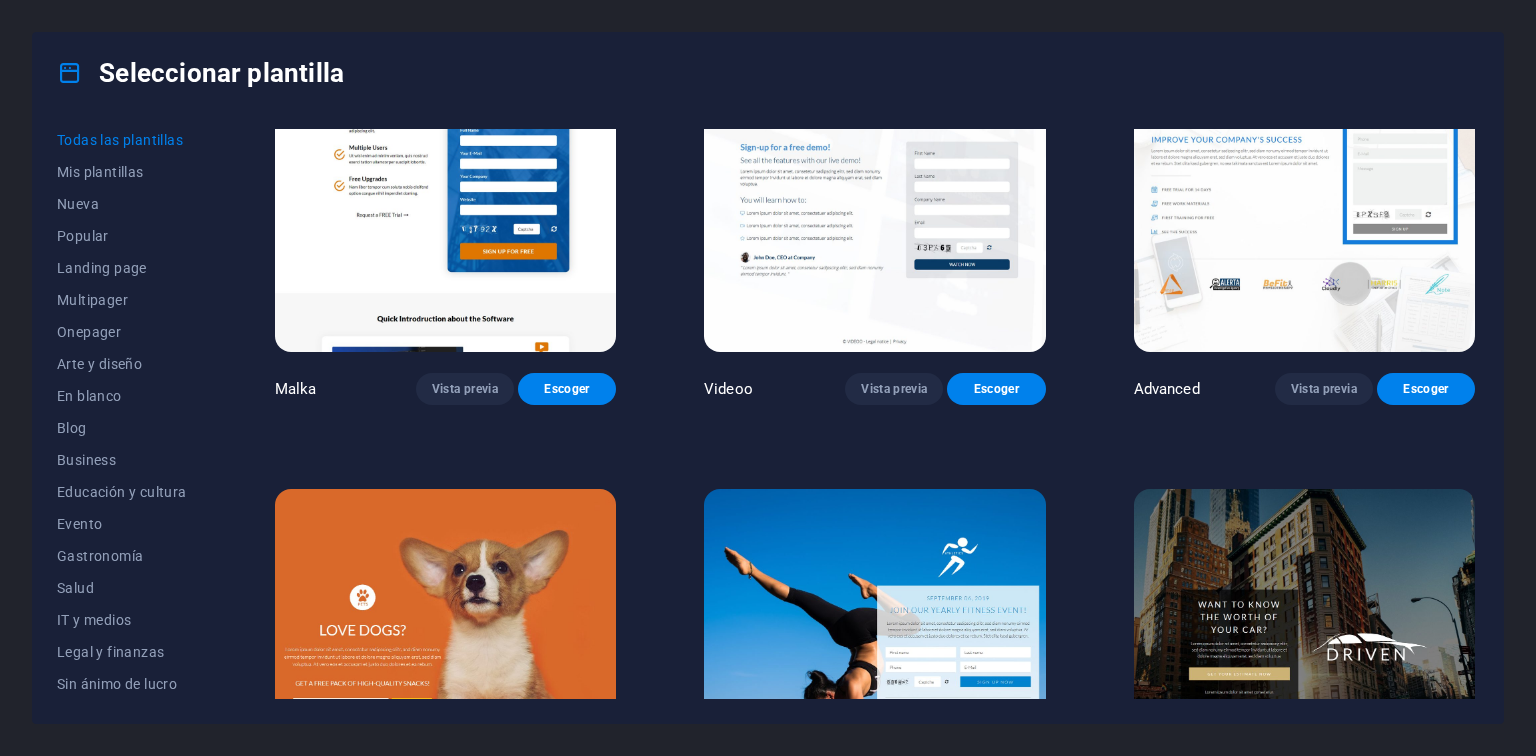 scroll, scrollTop: 21329, scrollLeft: 0, axis: vertical 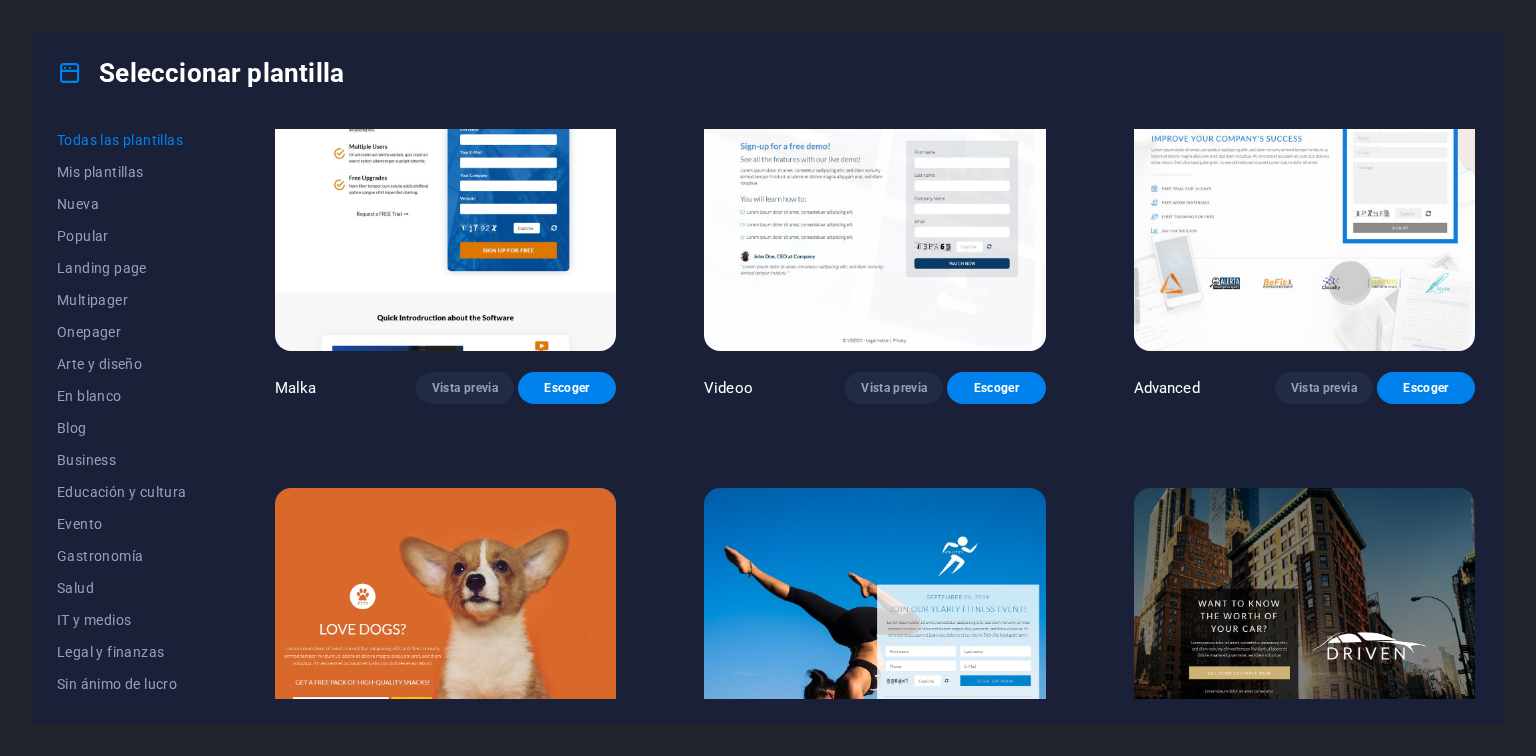 click at bounding box center [874, 194] 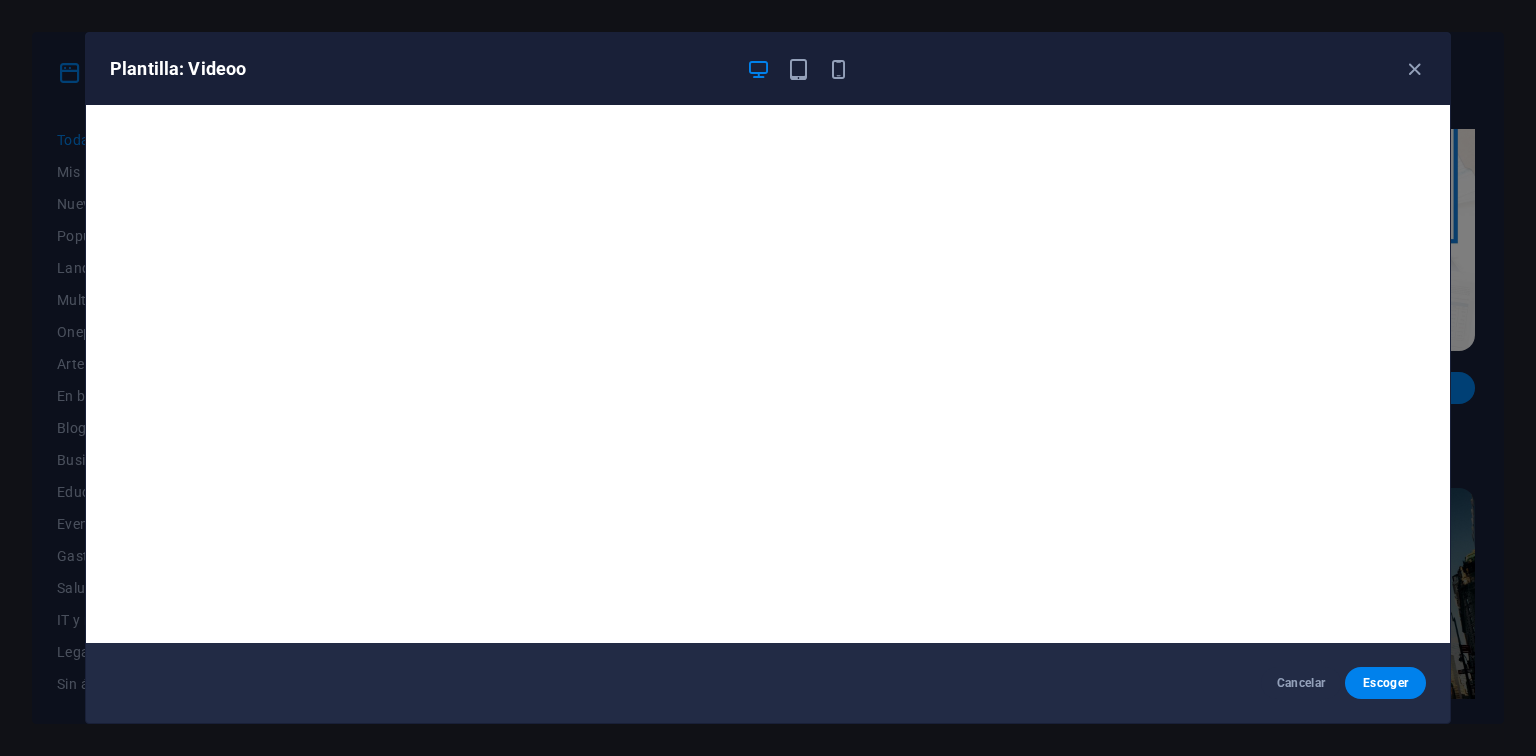 scroll, scrollTop: 5, scrollLeft: 0, axis: vertical 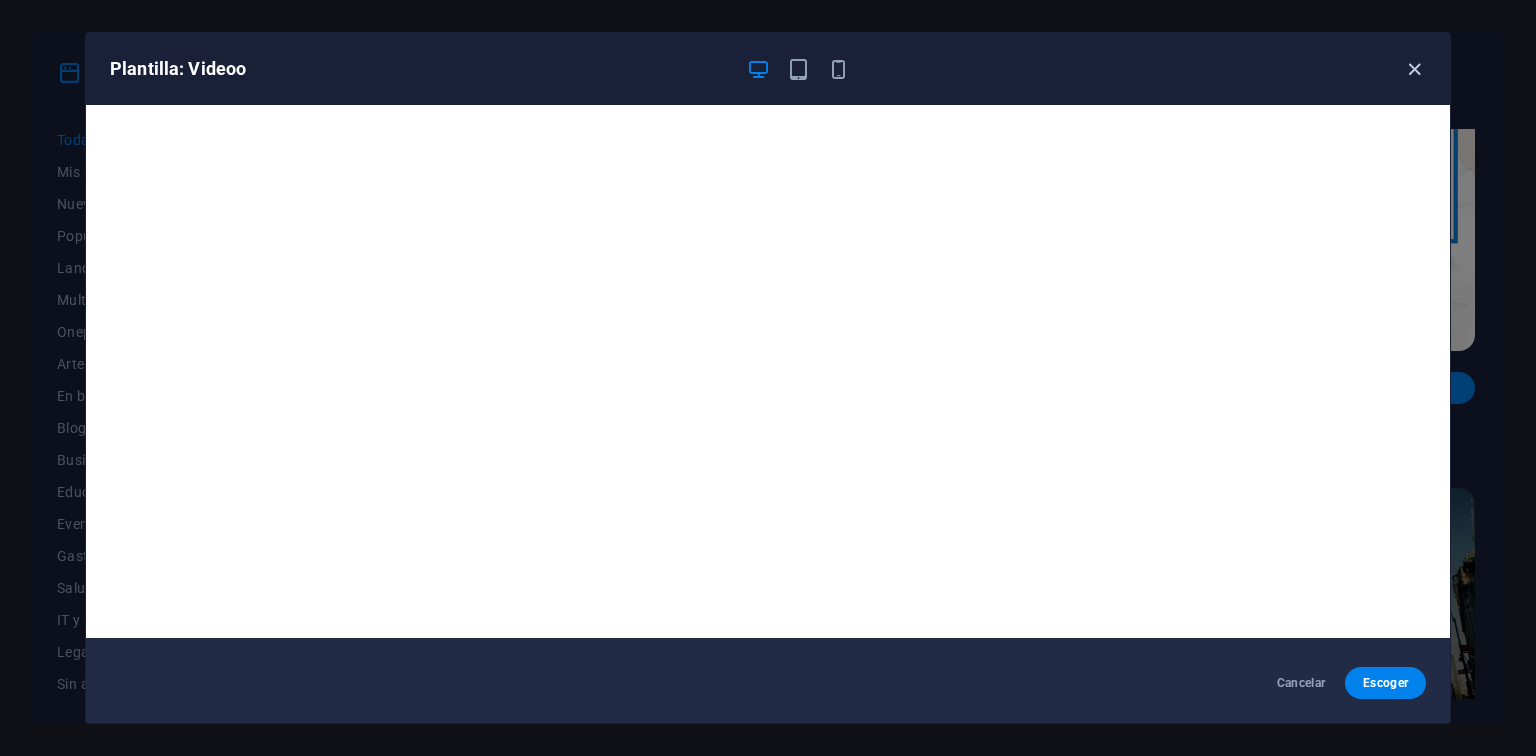click at bounding box center (1414, 69) 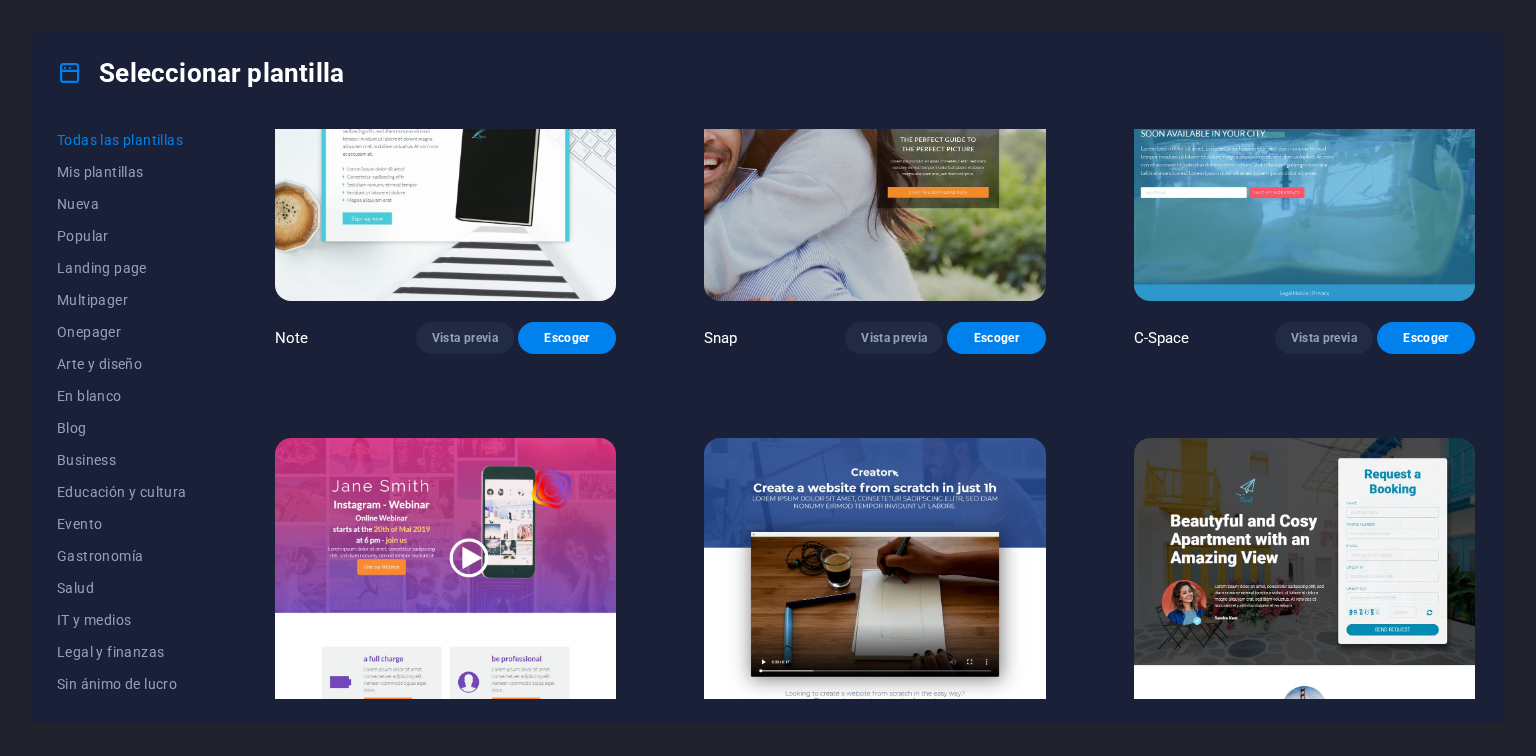 scroll, scrollTop: 22282, scrollLeft: 0, axis: vertical 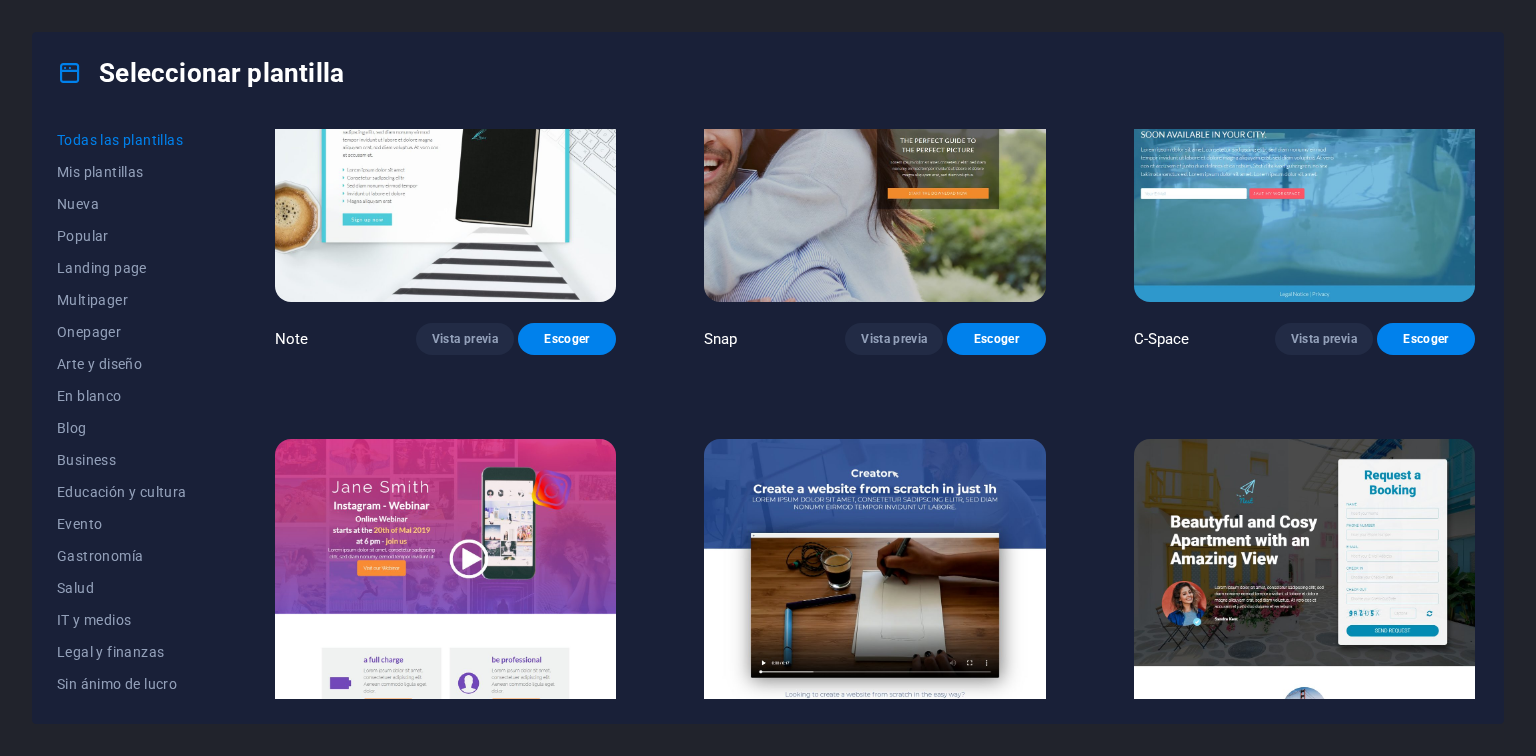 click on "Vista previa" at bounding box center (465, 790) 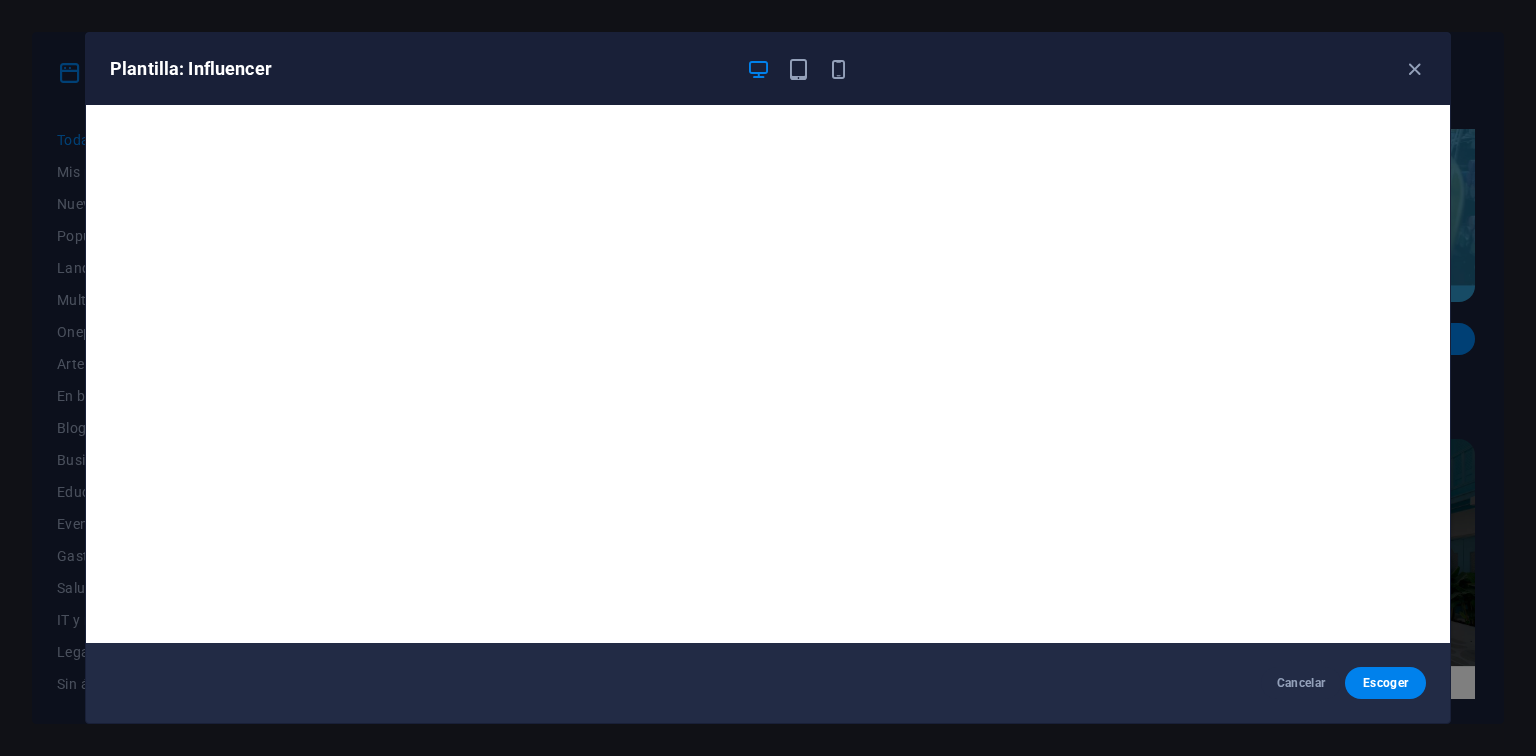 scroll, scrollTop: 5, scrollLeft: 0, axis: vertical 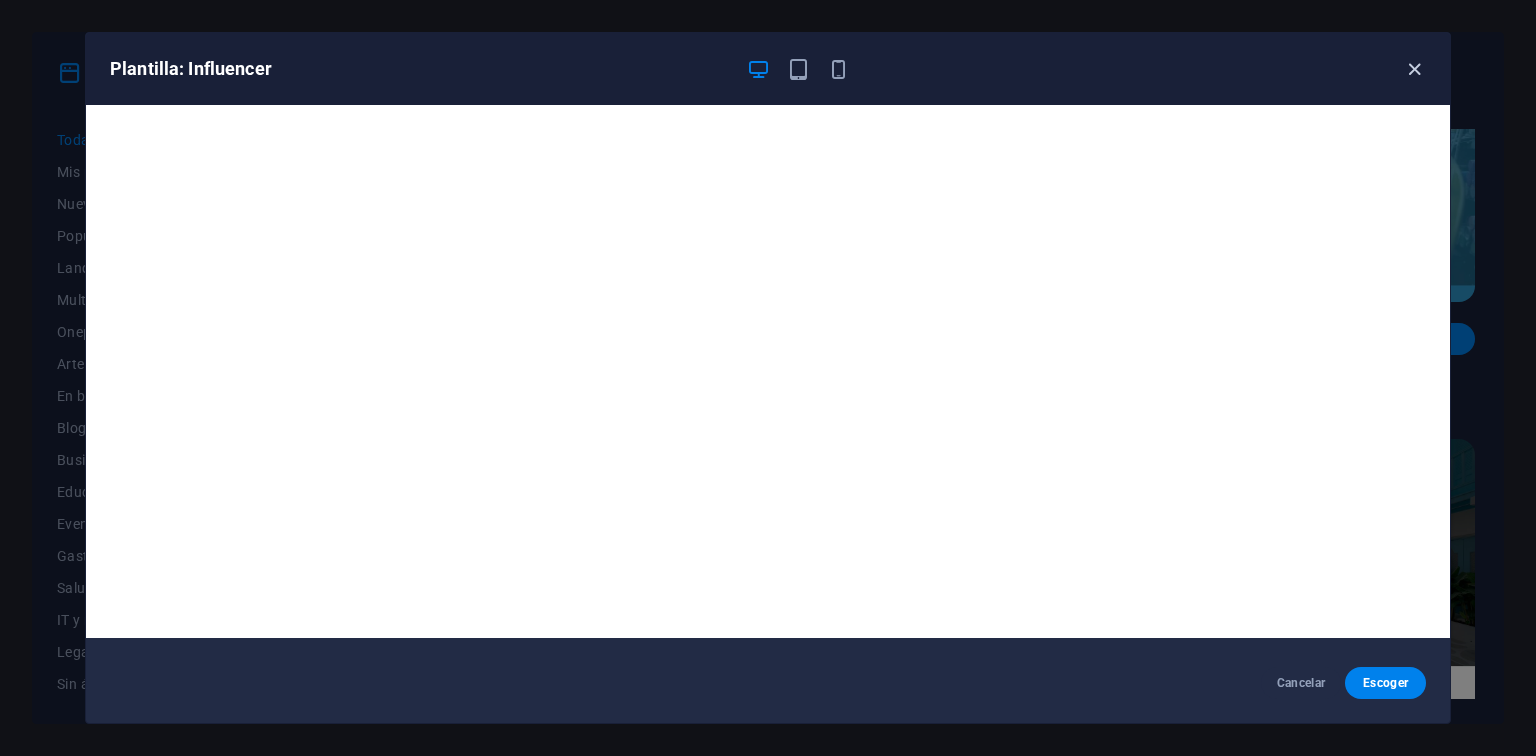 click at bounding box center (1414, 69) 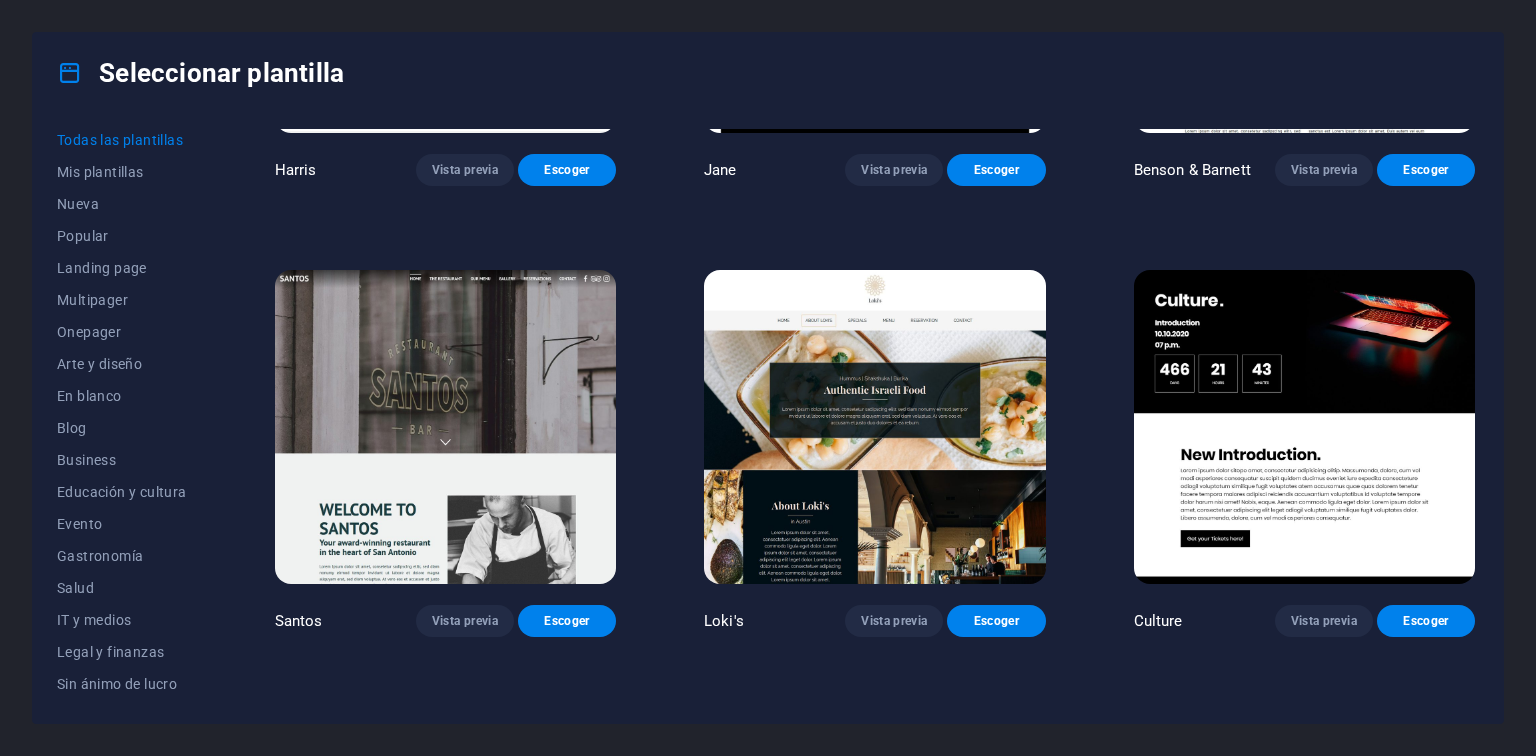 scroll, scrollTop: 20190, scrollLeft: 0, axis: vertical 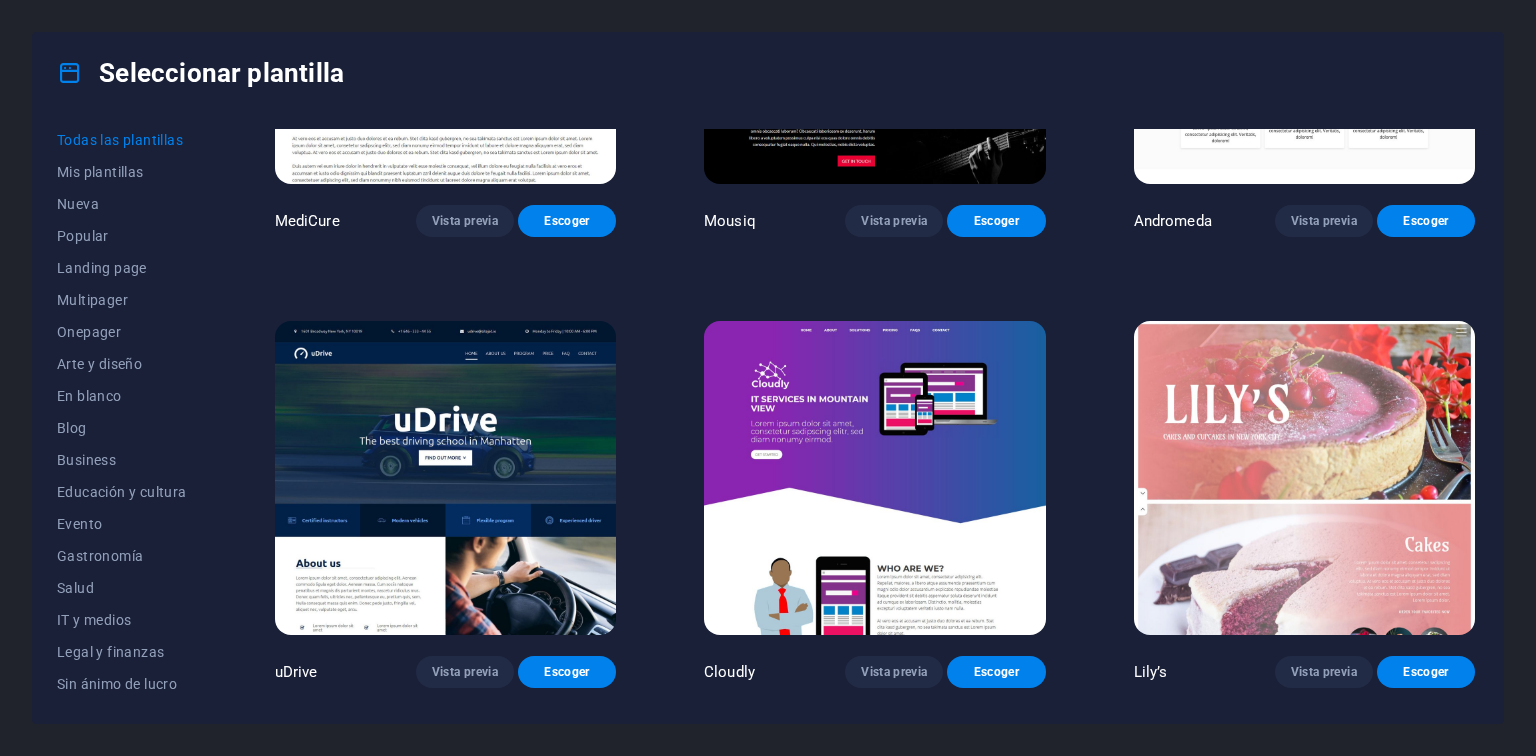 click at bounding box center [874, 478] 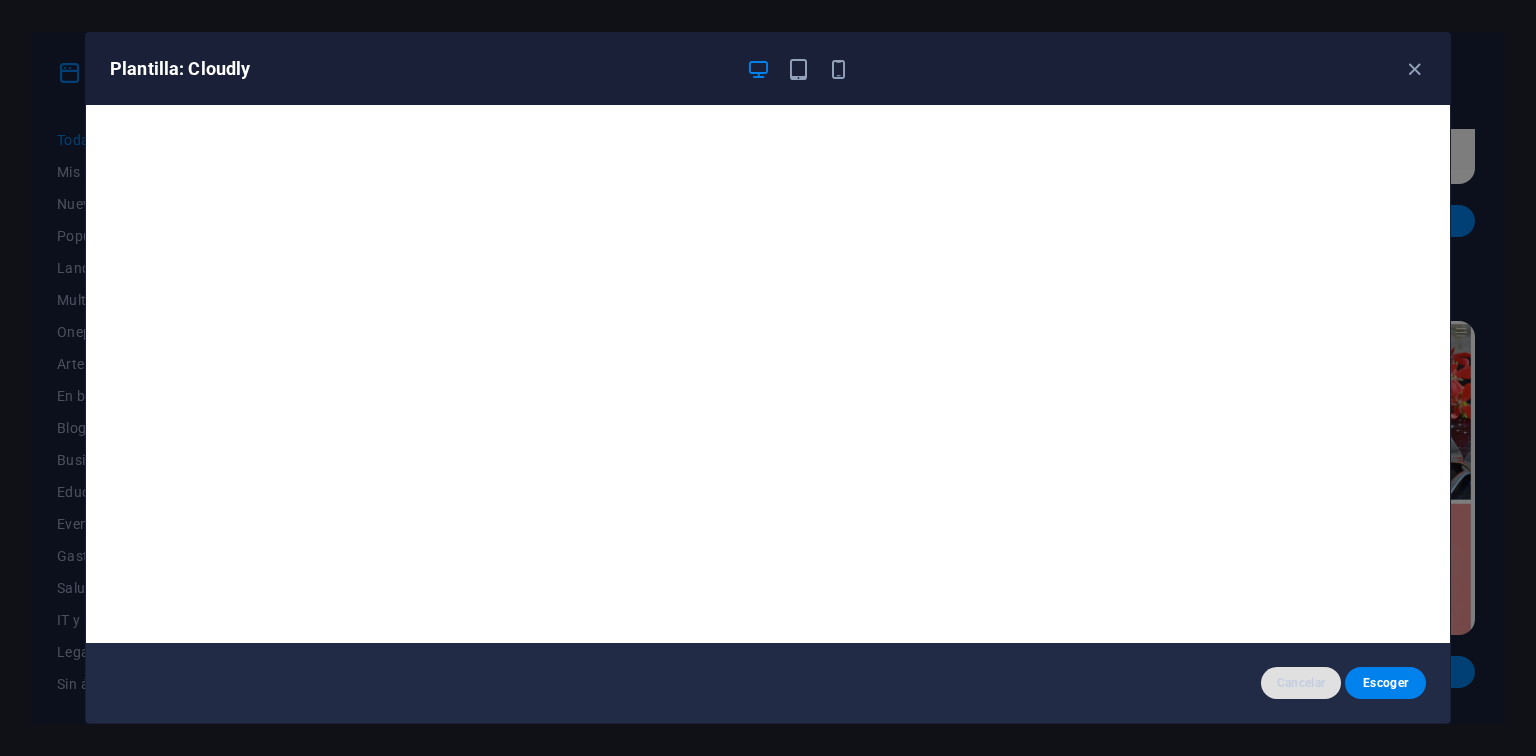 click on "Cancelar" at bounding box center [1301, 683] 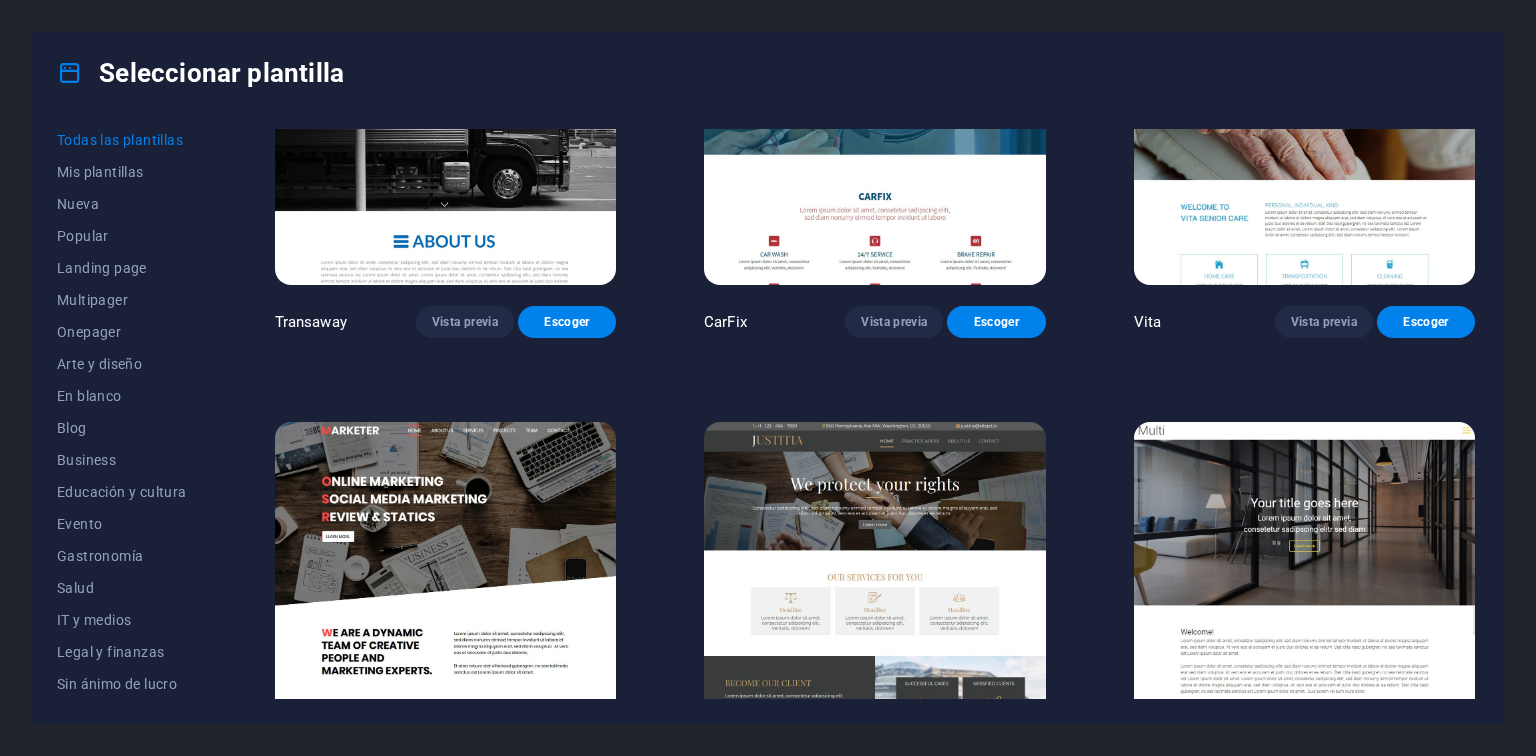 scroll, scrollTop: 17788, scrollLeft: 0, axis: vertical 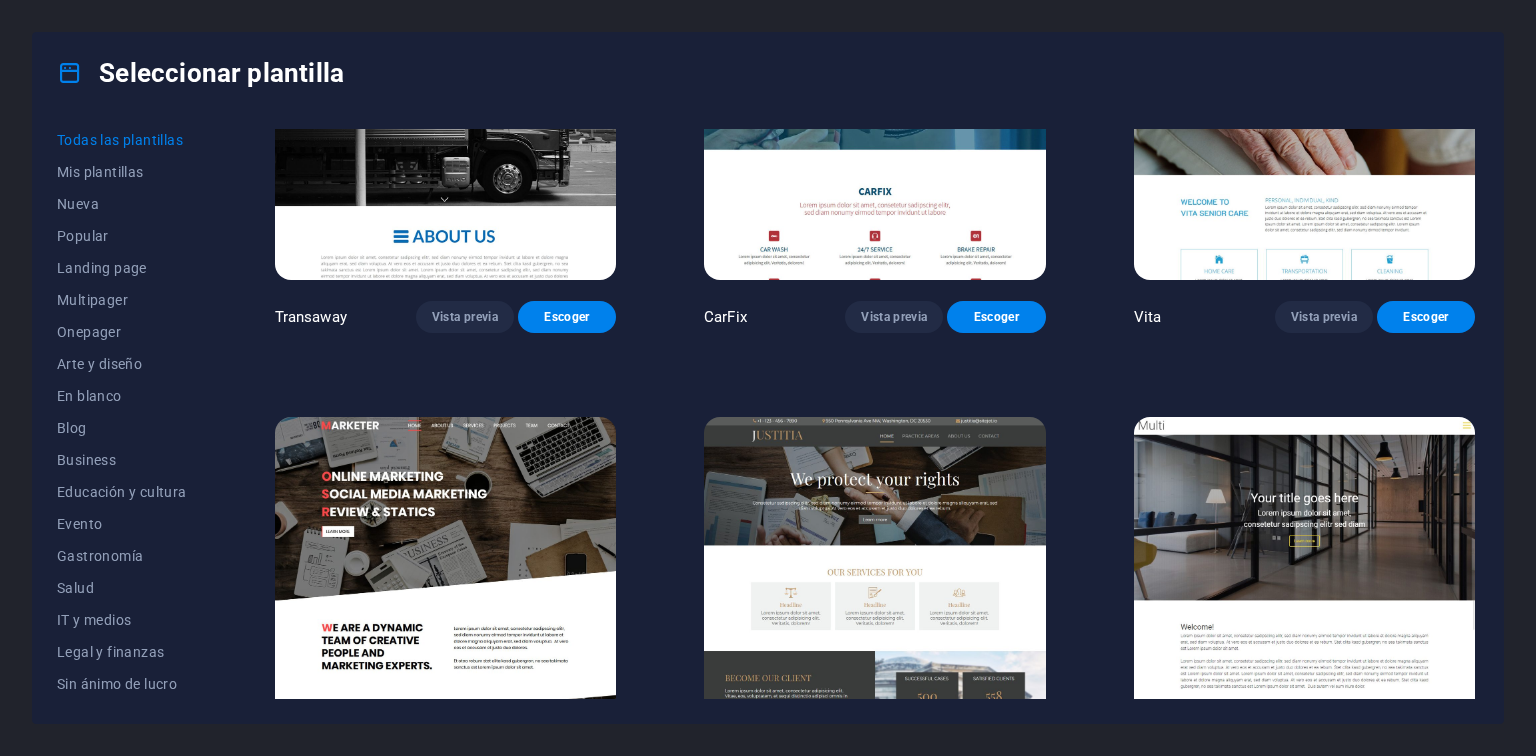 click on "Vista previa" at bounding box center (465, 768) 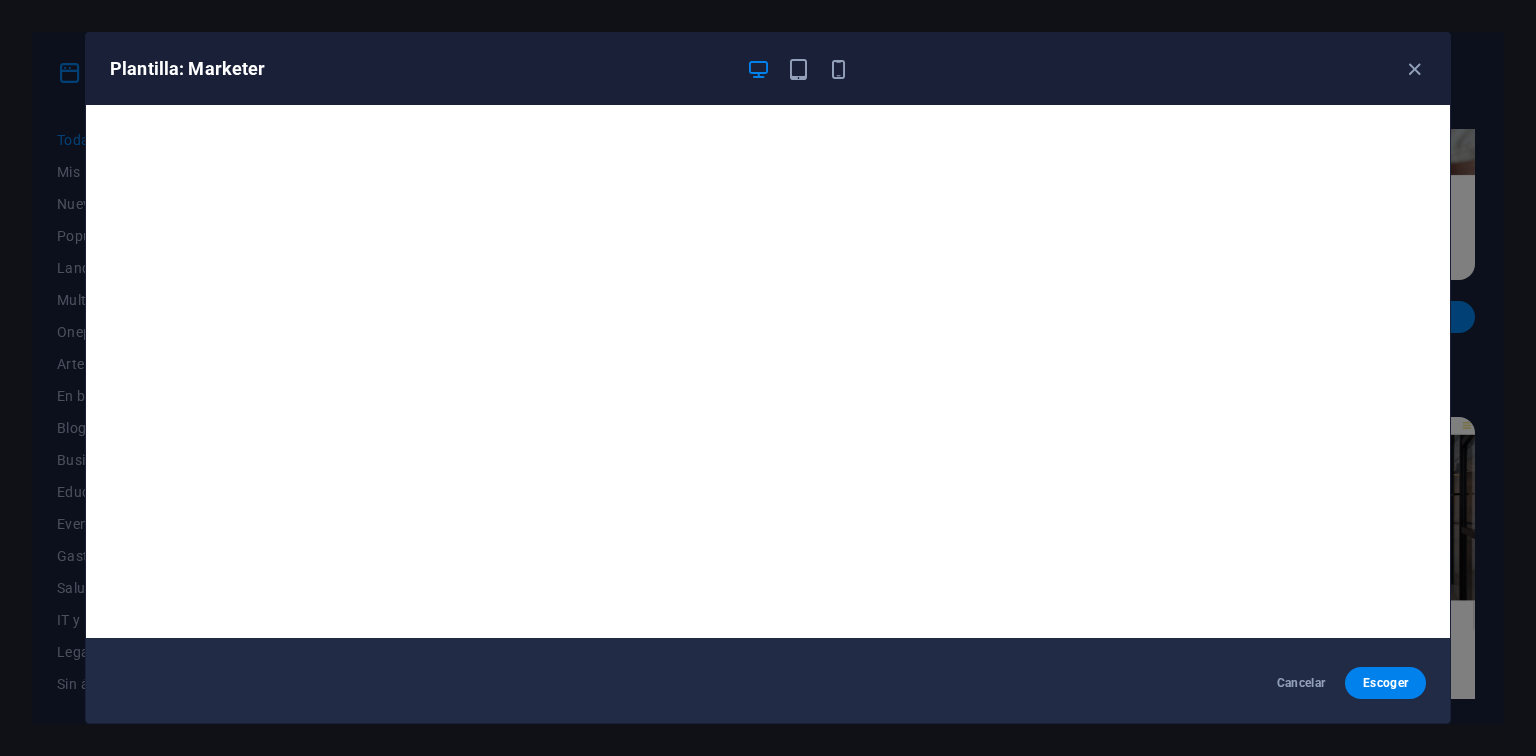 scroll, scrollTop: 0, scrollLeft: 0, axis: both 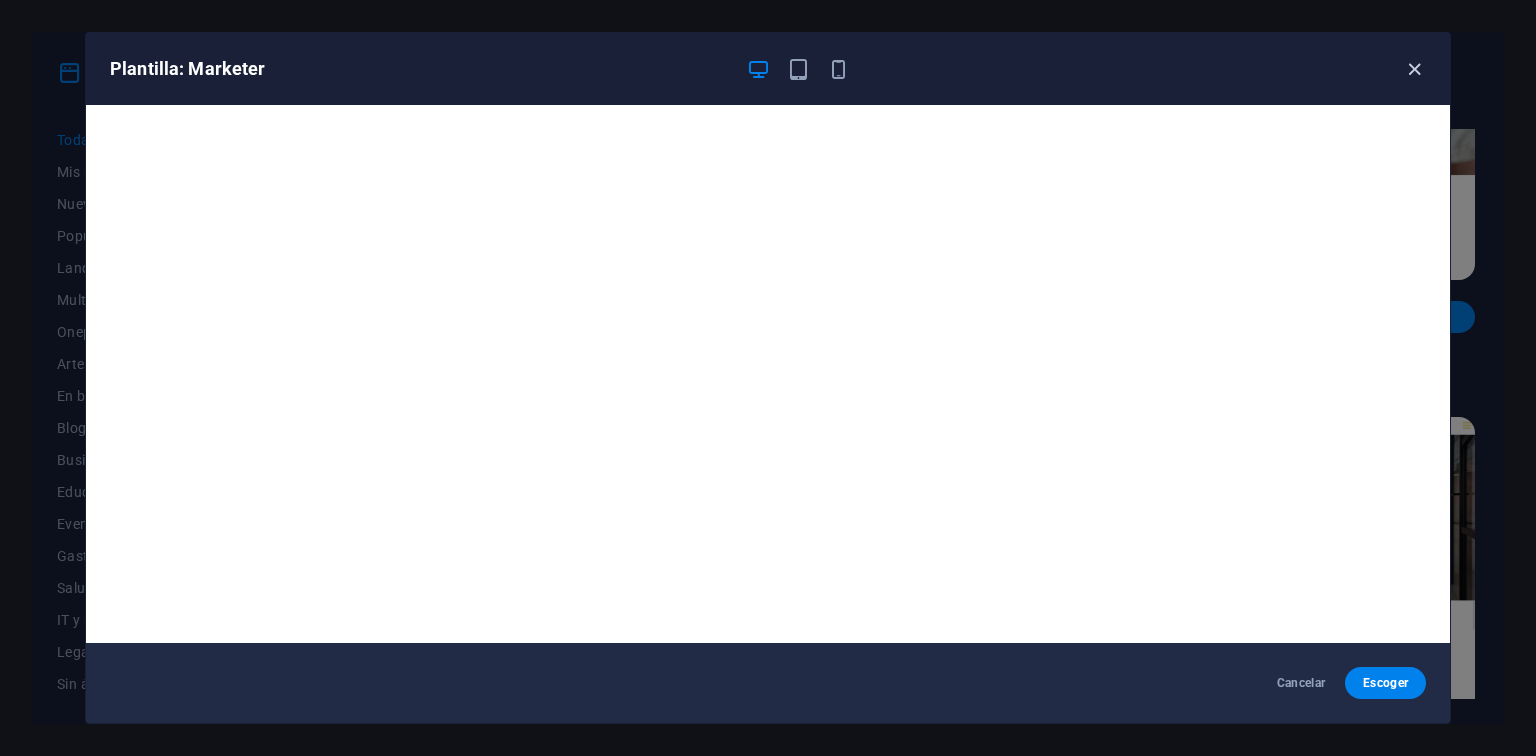 click at bounding box center (1414, 69) 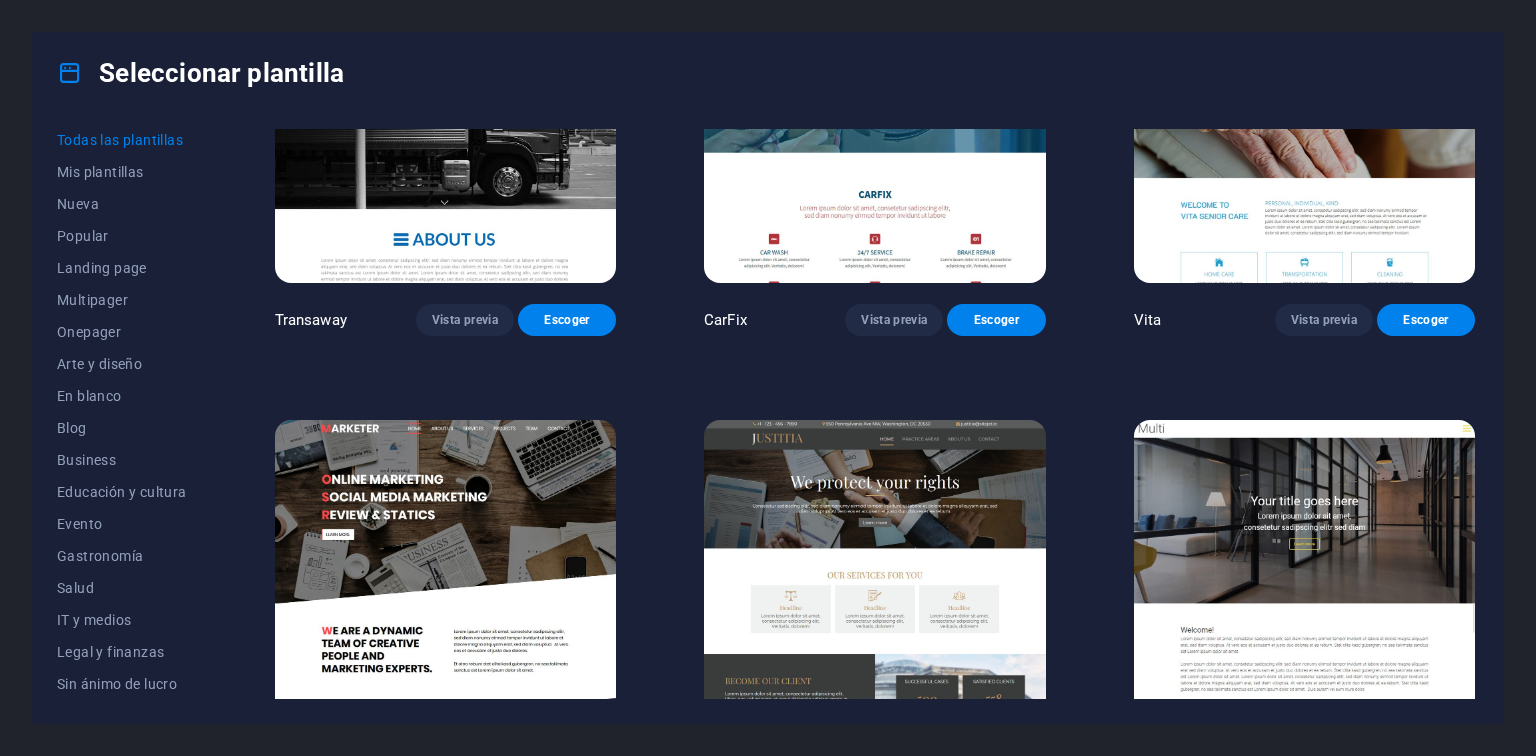 scroll, scrollTop: 17786, scrollLeft: 0, axis: vertical 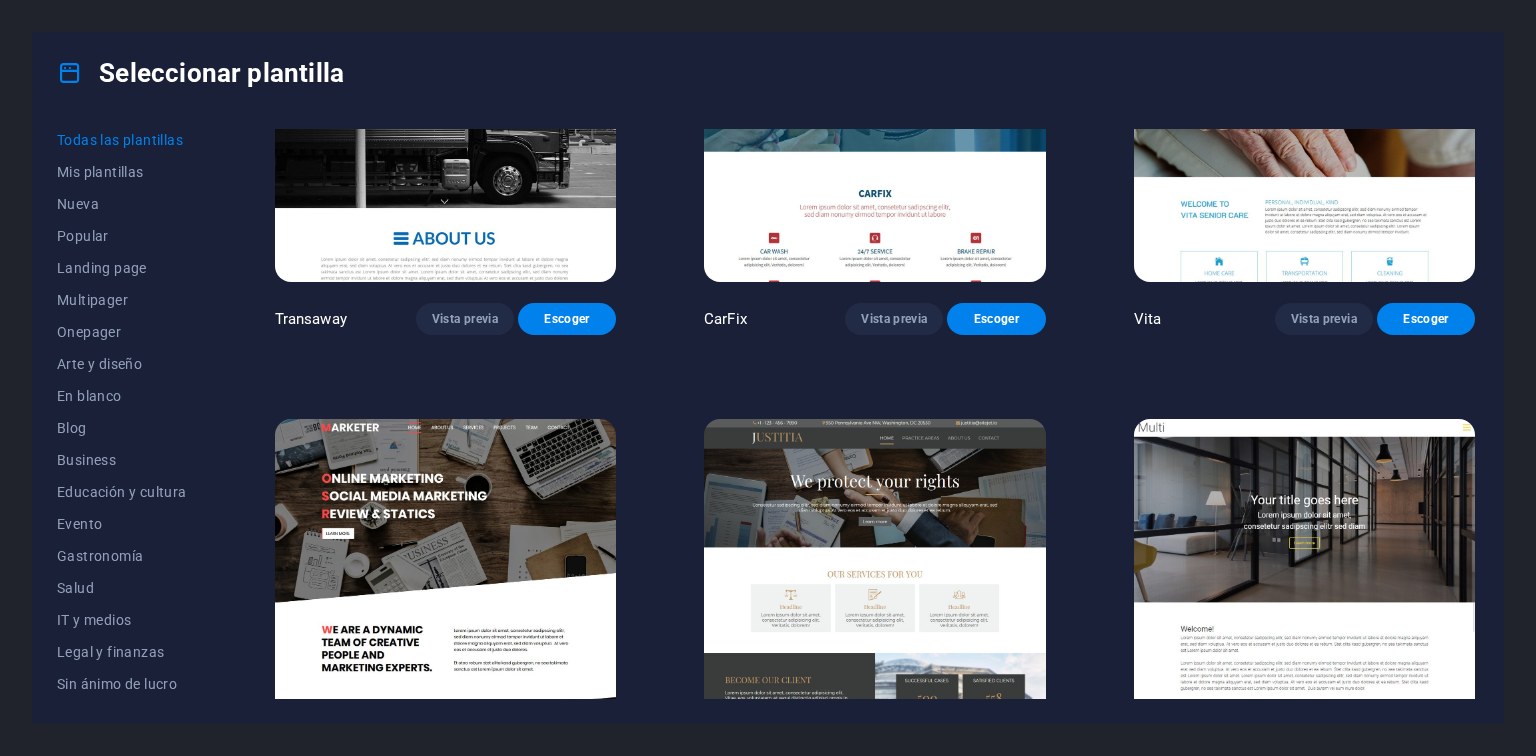click on "Vista previa" at bounding box center (465, 770) 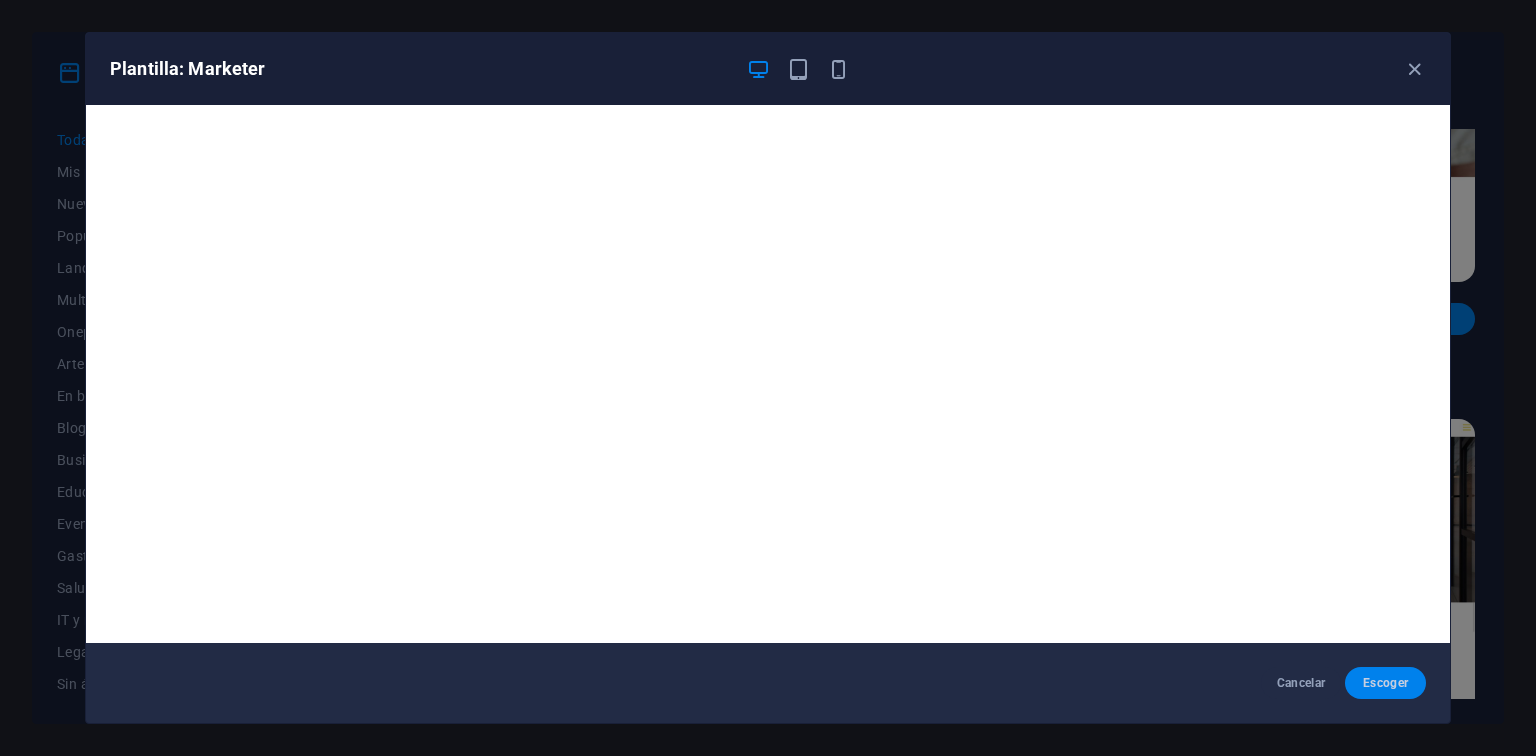 click on "Escoger" at bounding box center (1385, 683) 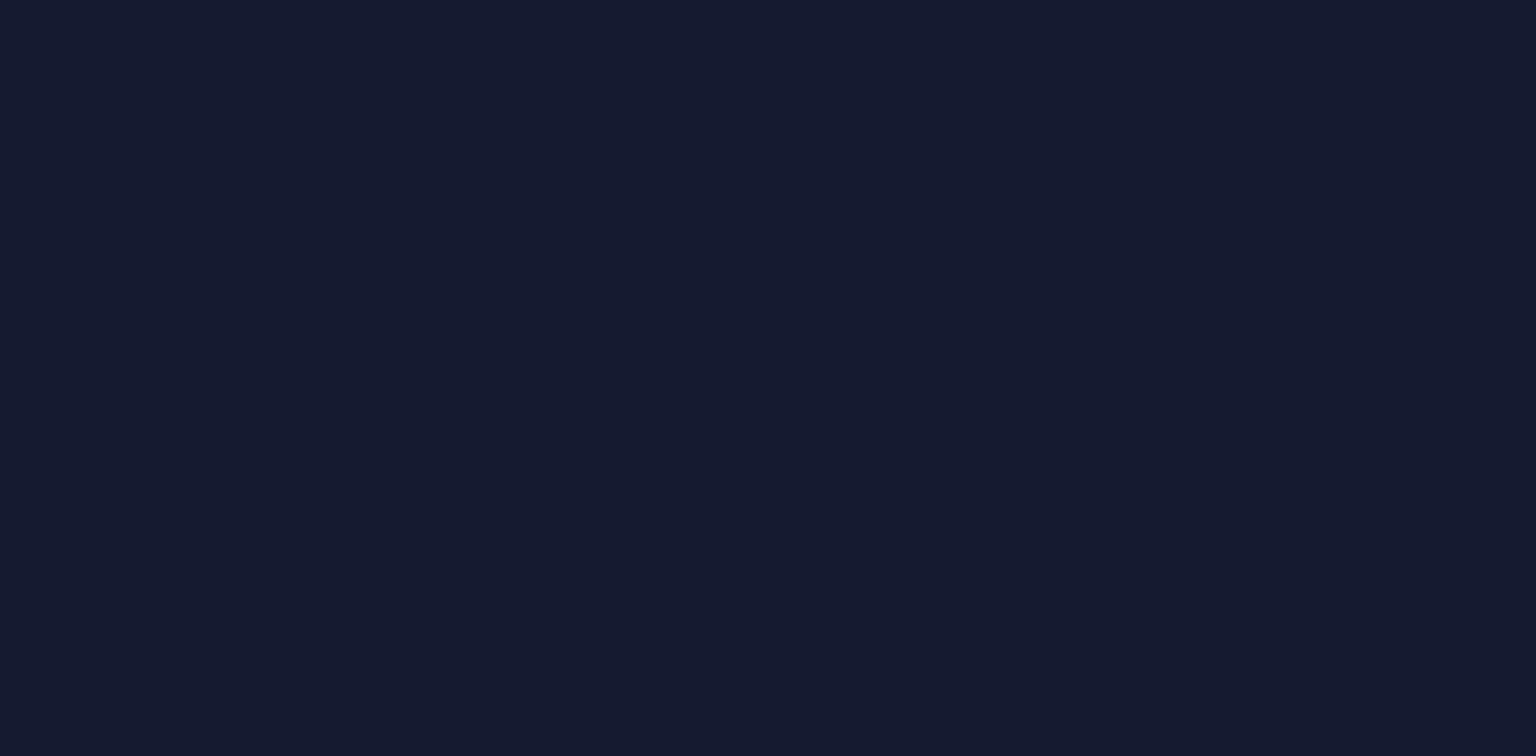 scroll, scrollTop: 0, scrollLeft: 0, axis: both 